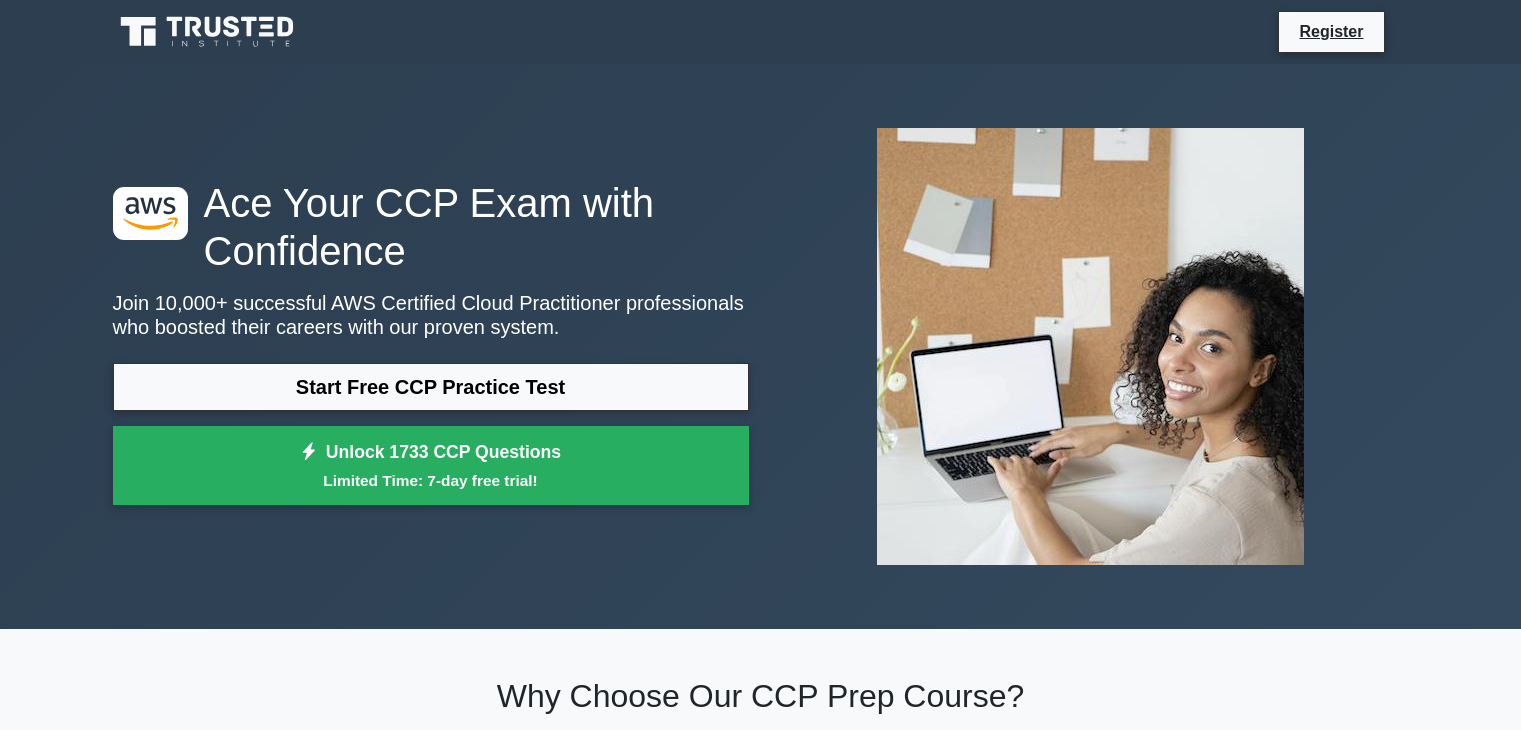scroll, scrollTop: 0, scrollLeft: 0, axis: both 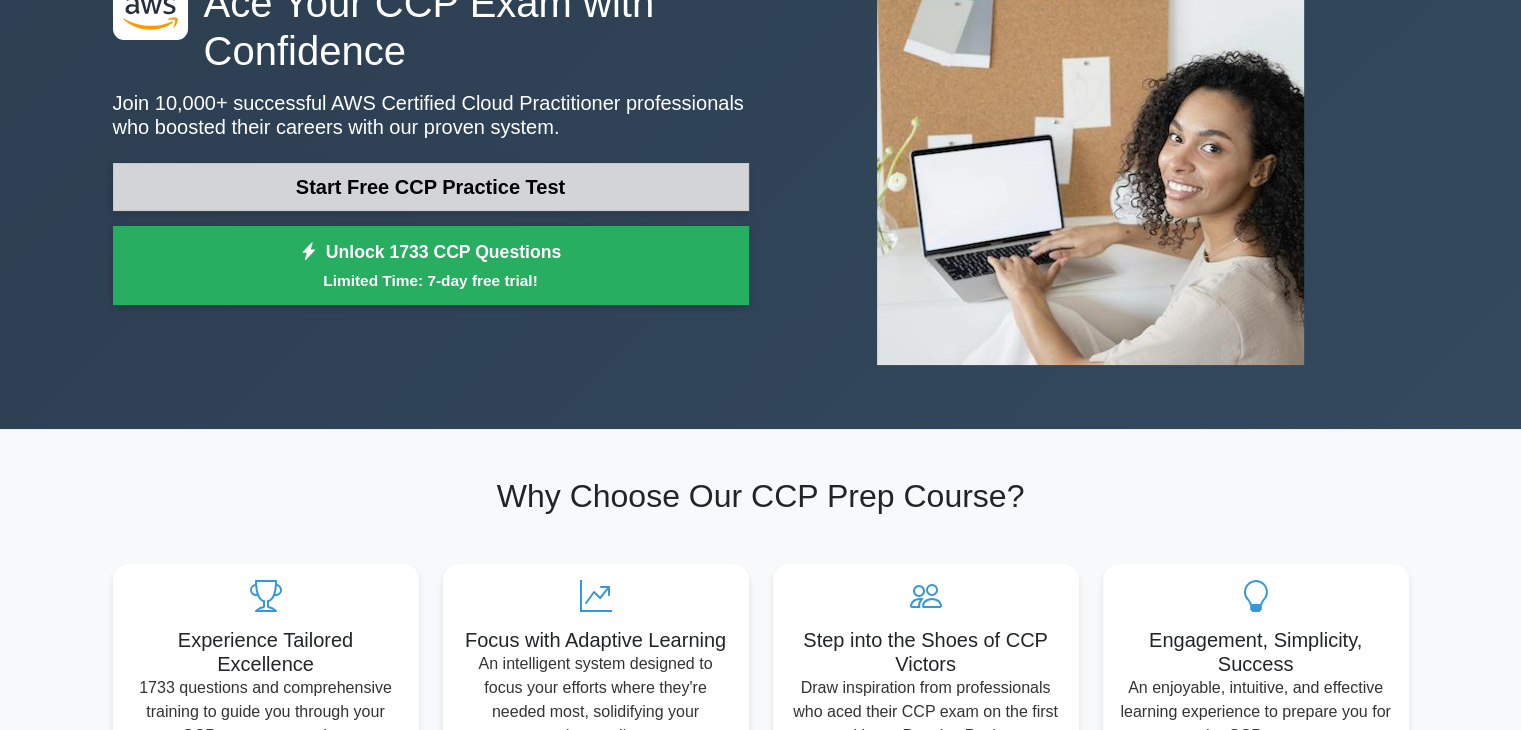 click on "Start Free CCP Practice Test" at bounding box center [431, 187] 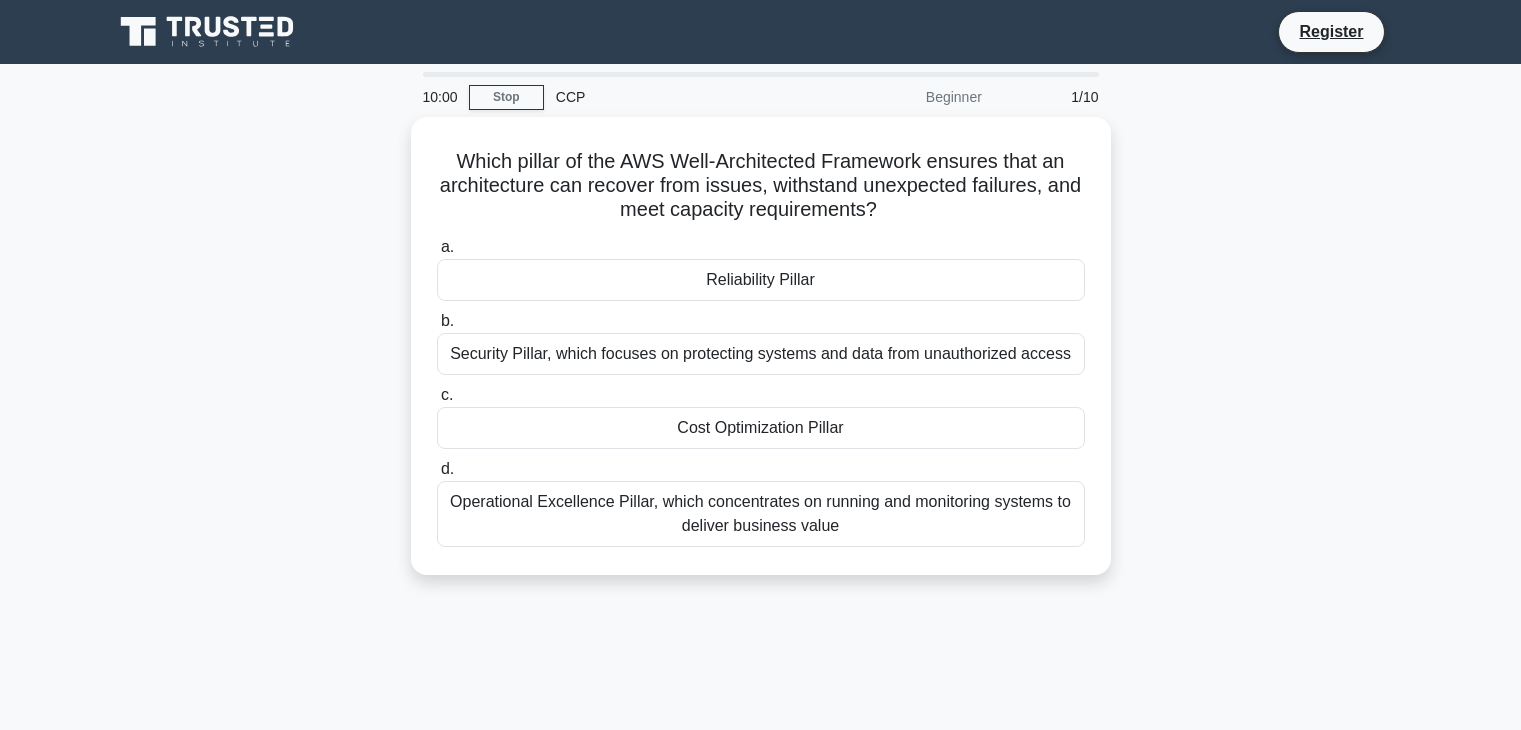 scroll, scrollTop: 0, scrollLeft: 0, axis: both 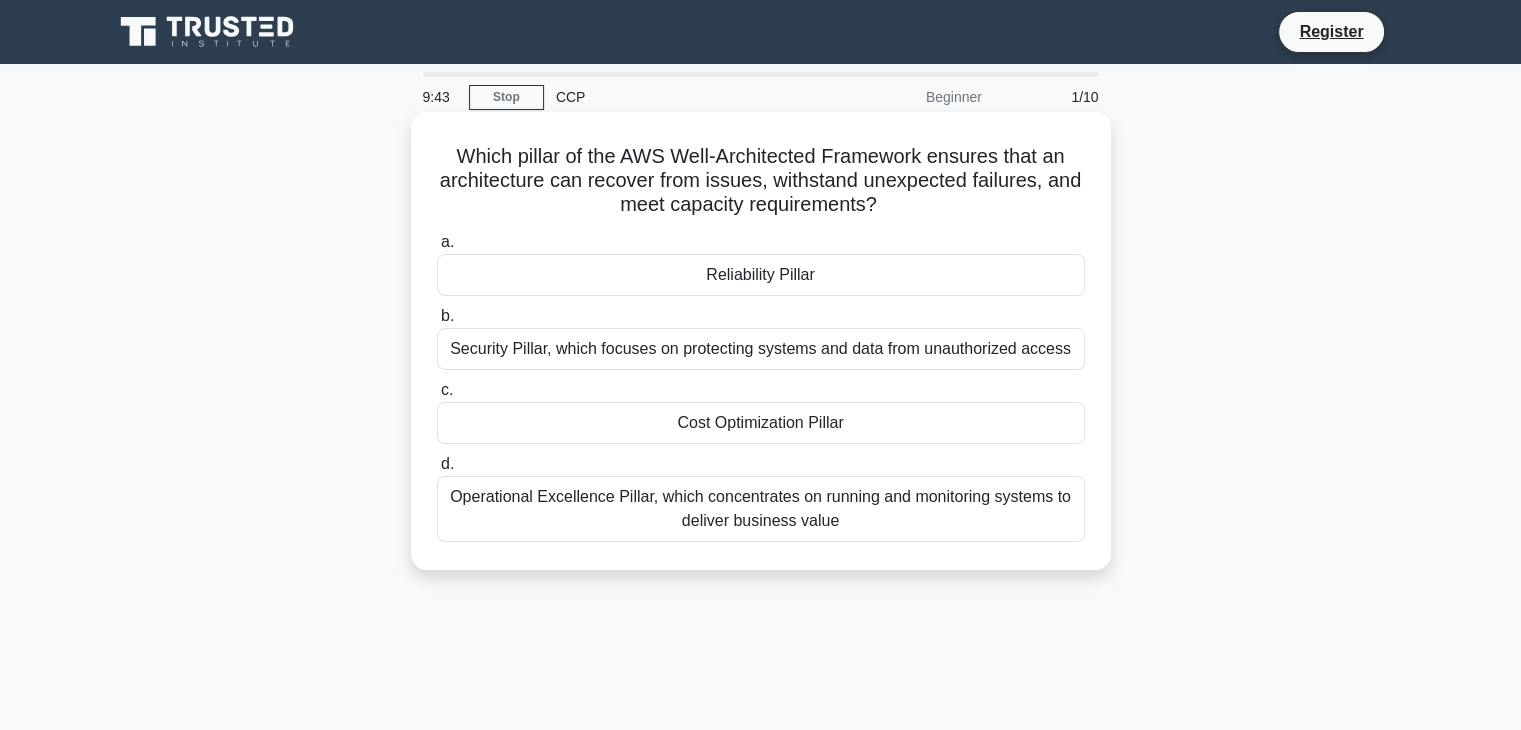 click on "Operational Excellence Pillar, which concentrates on running and monitoring systems to deliver business value" at bounding box center (761, 509) 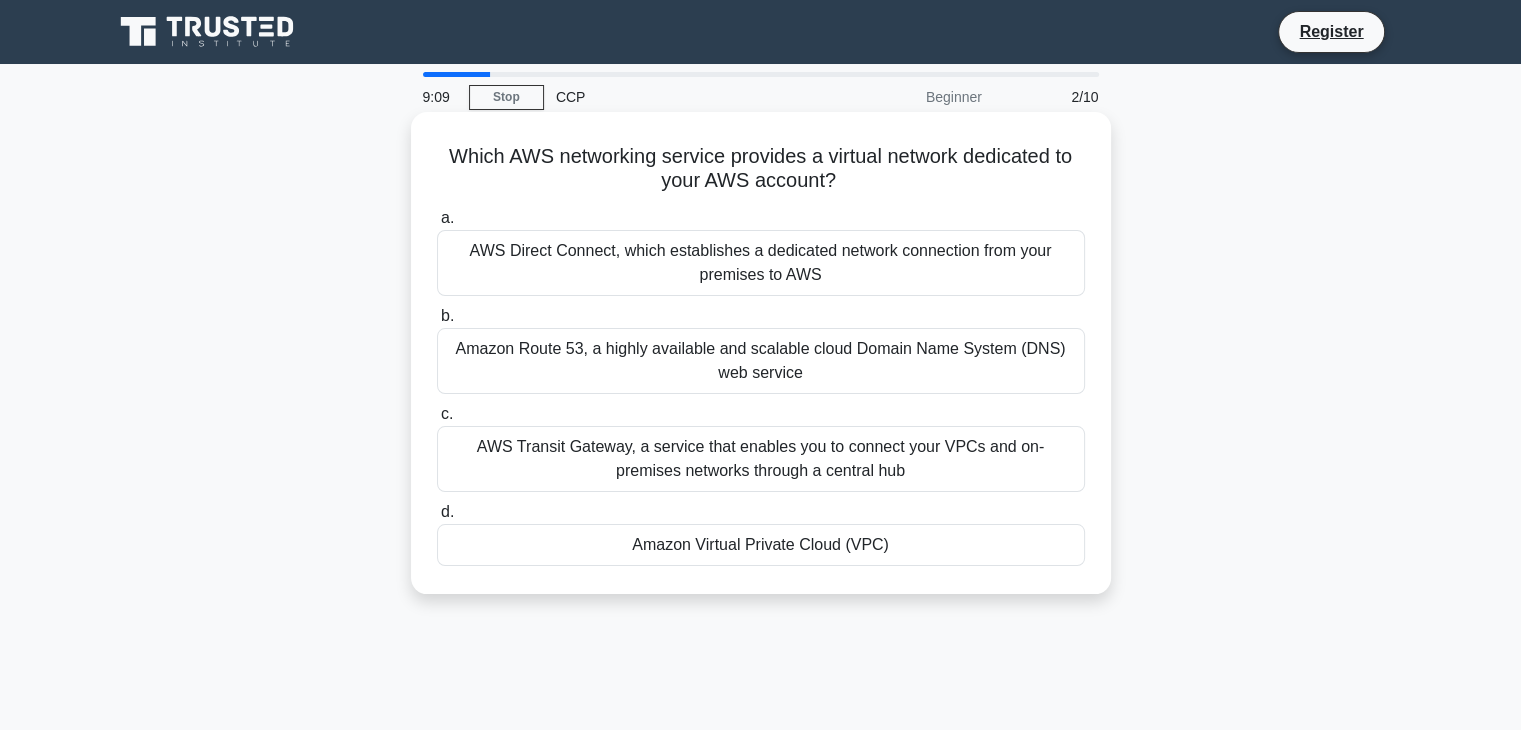 click on "Amazon Virtual Private Cloud (VPC)" at bounding box center (761, 545) 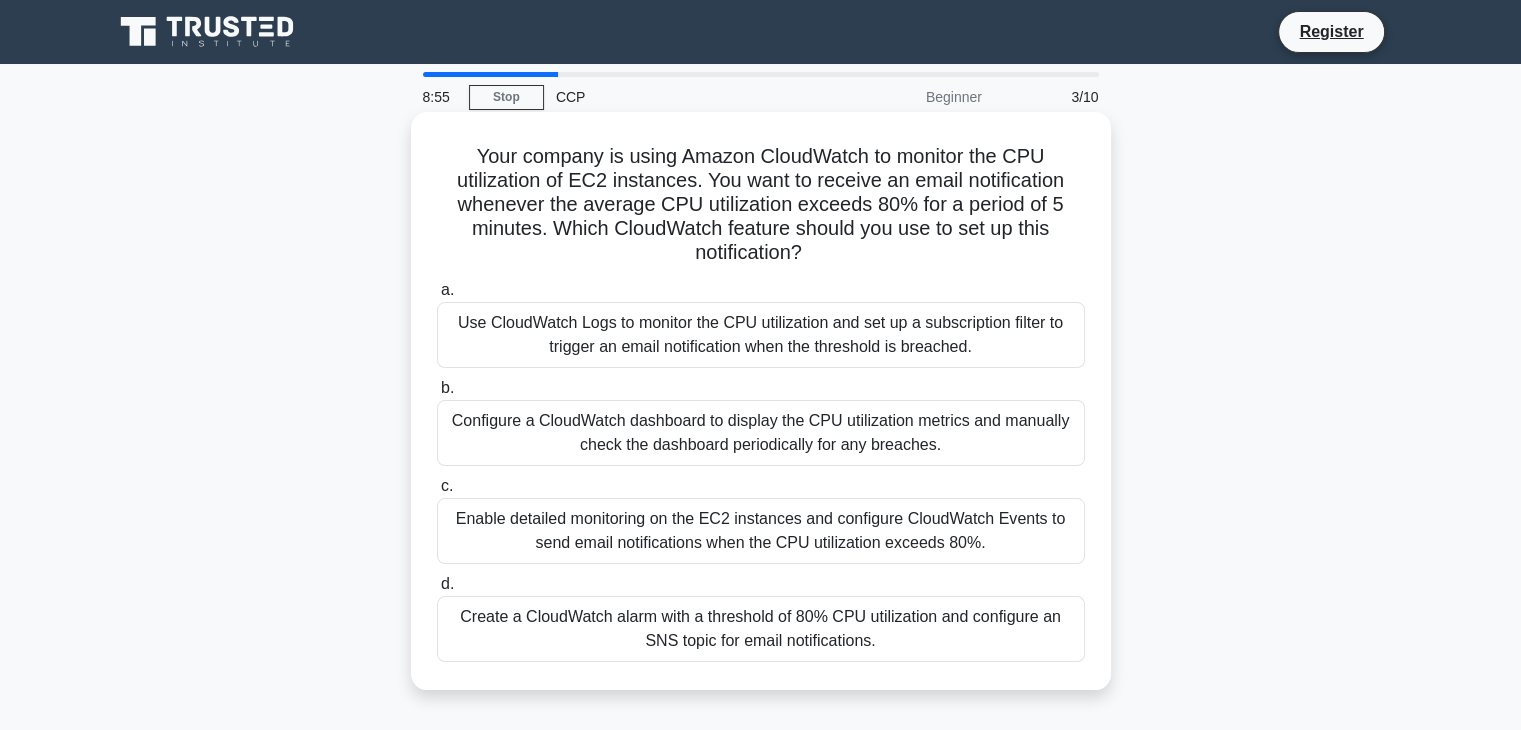 click on "Create a CloudWatch alarm with a threshold of 80% CPU utilization and configure an SNS topic for email notifications." at bounding box center [761, 629] 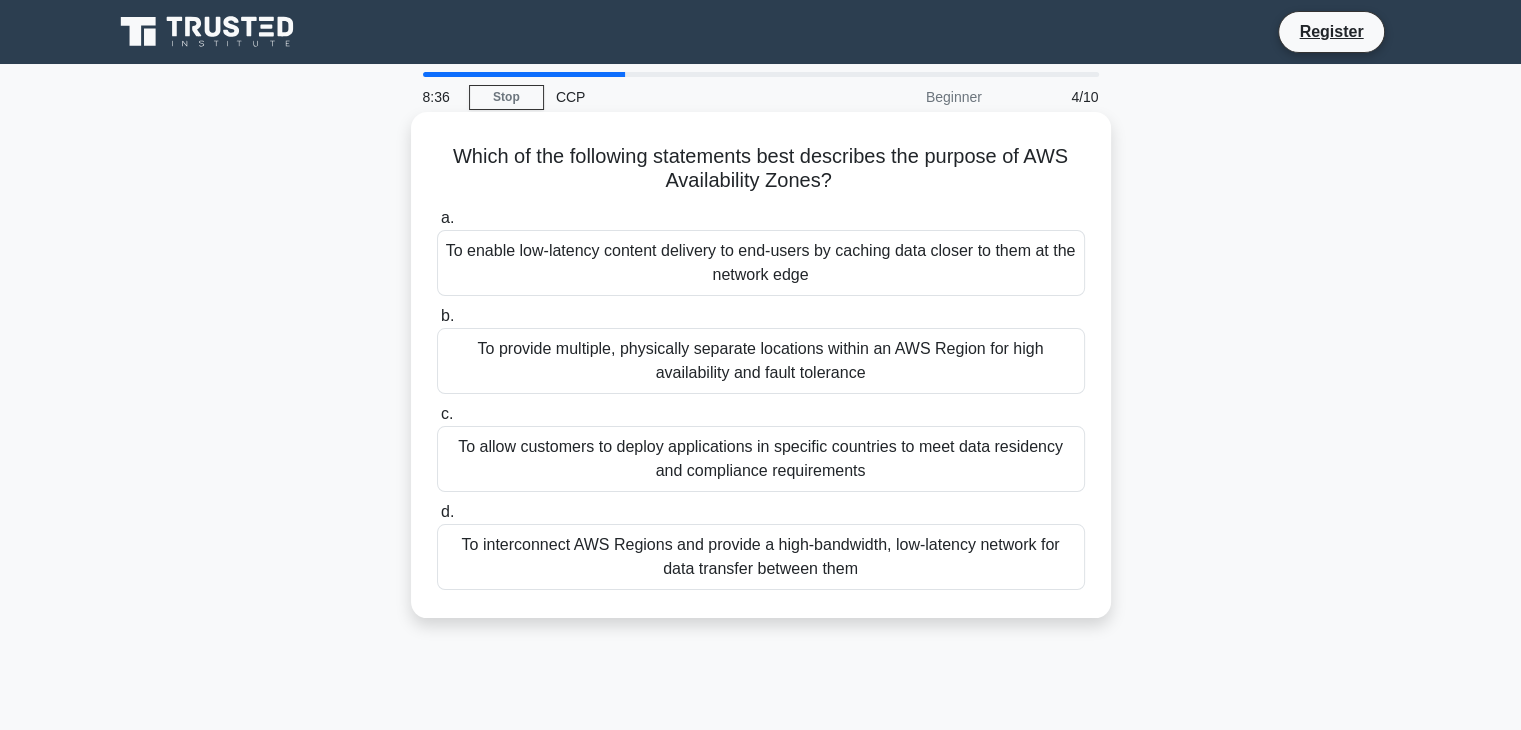 click on "To provide multiple, physically separate locations within an AWS Region for high availability and fault tolerance" at bounding box center (761, 361) 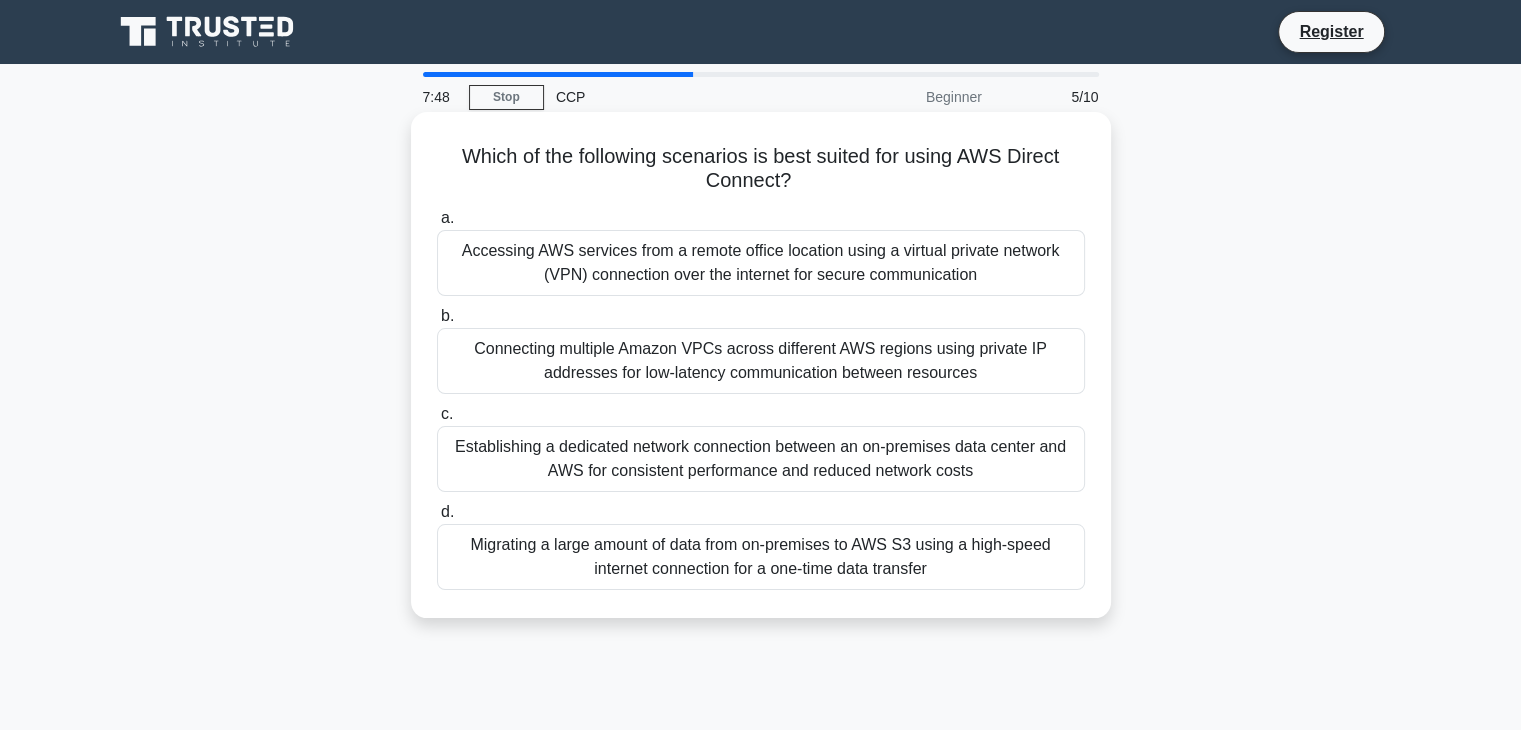 click on "Establishing a dedicated network connection between an on-premises data center and AWS for consistent performance and reduced network costs" at bounding box center [761, 459] 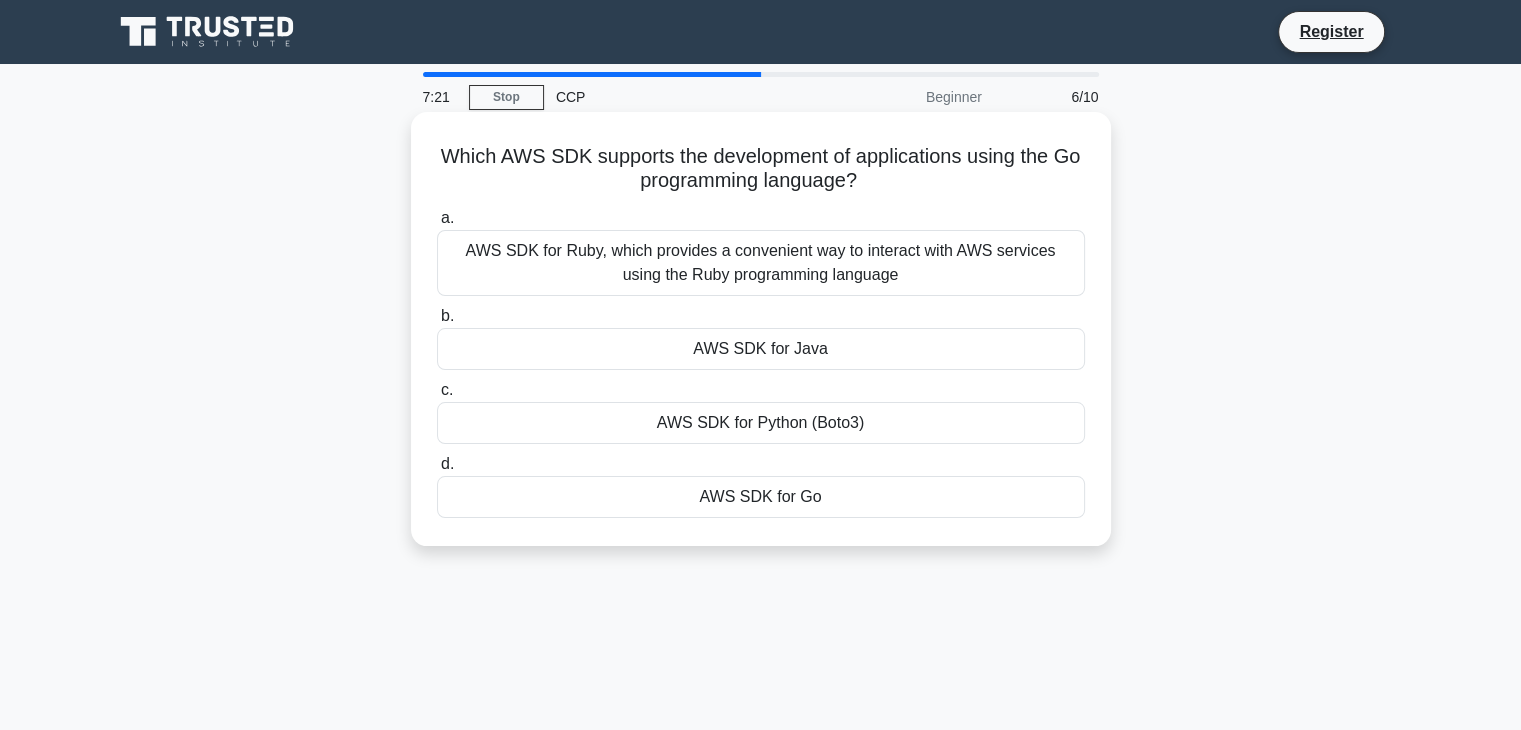 drag, startPoint x: 446, startPoint y: 154, endPoint x: 936, endPoint y: 182, distance: 490.79935 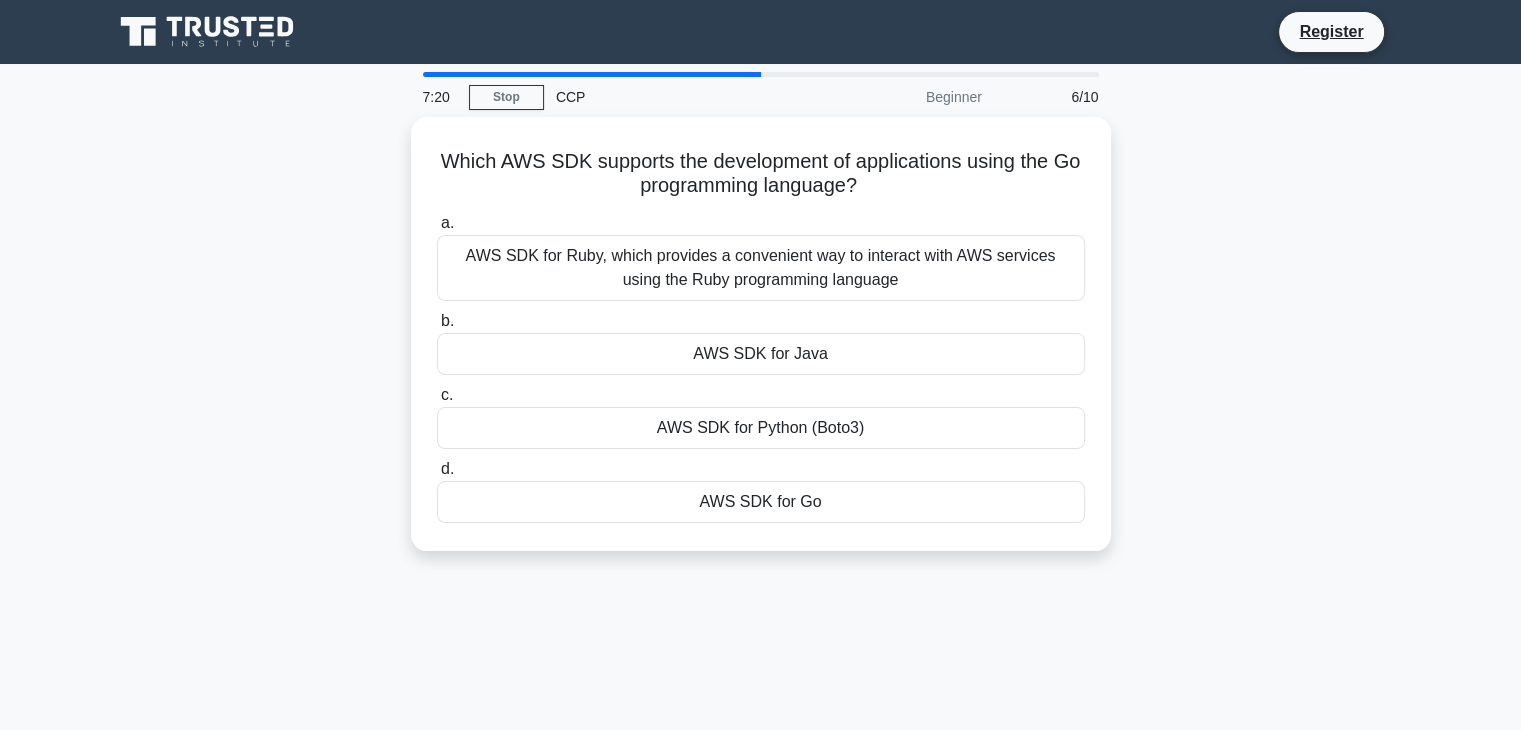 copy on "Which AWS SDK supports the development of applications using the Go programming language?" 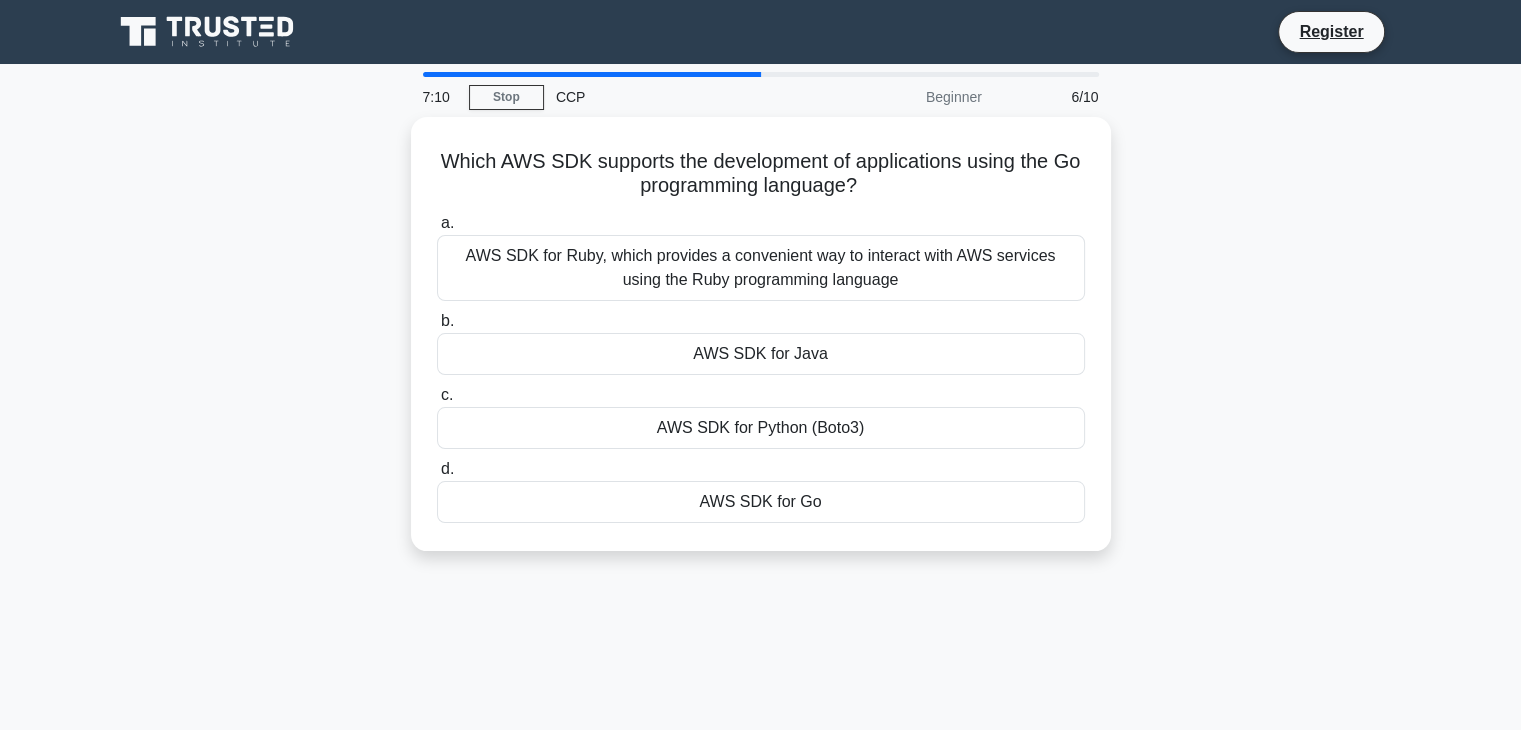 click on "7:10
Stop
CCP
Beginner
6/10
Which AWS SDK supports the development of applications using the Go programming language?
.spinner_0XTQ{transform-origin:center;animation:spinner_y6GP .75s linear infinite}@keyframes spinner_y6GP{100%{transform:rotate(360deg)}}
a.
b.
c." at bounding box center [761, 572] 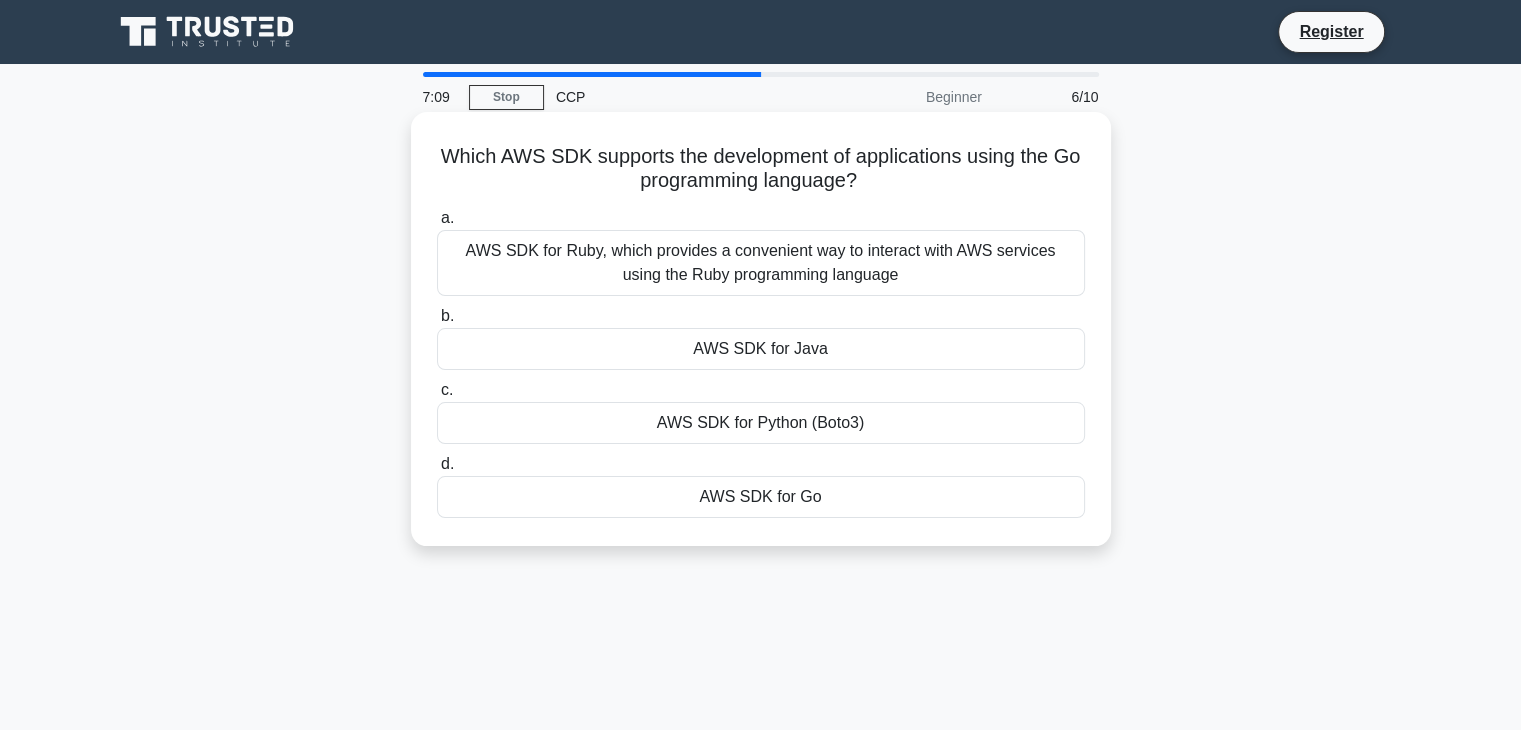 click on "AWS SDK for Go" at bounding box center (761, 497) 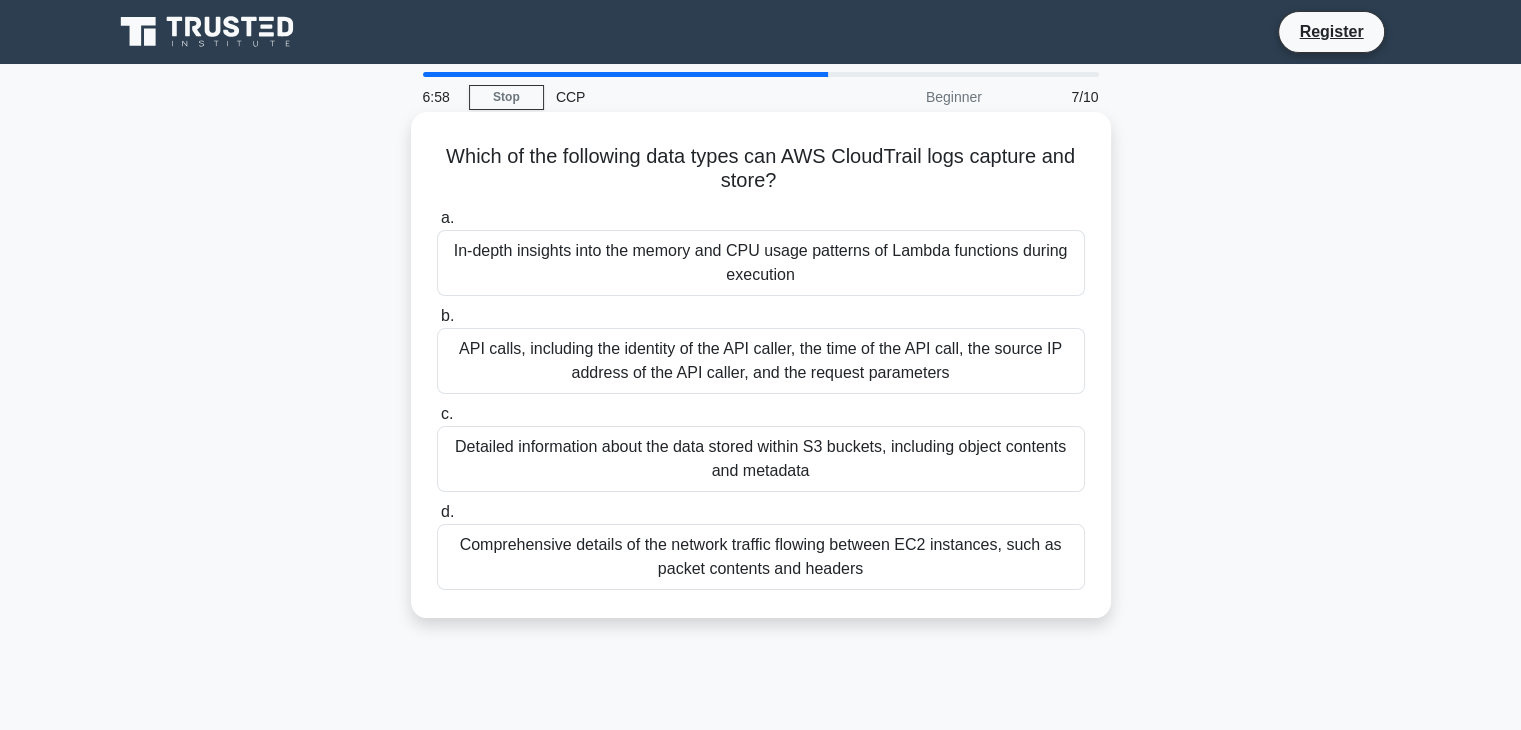 click on "API calls, including the identity of the API caller, the time of the API call, the source IP address of the API caller, and the request parameters" at bounding box center [761, 361] 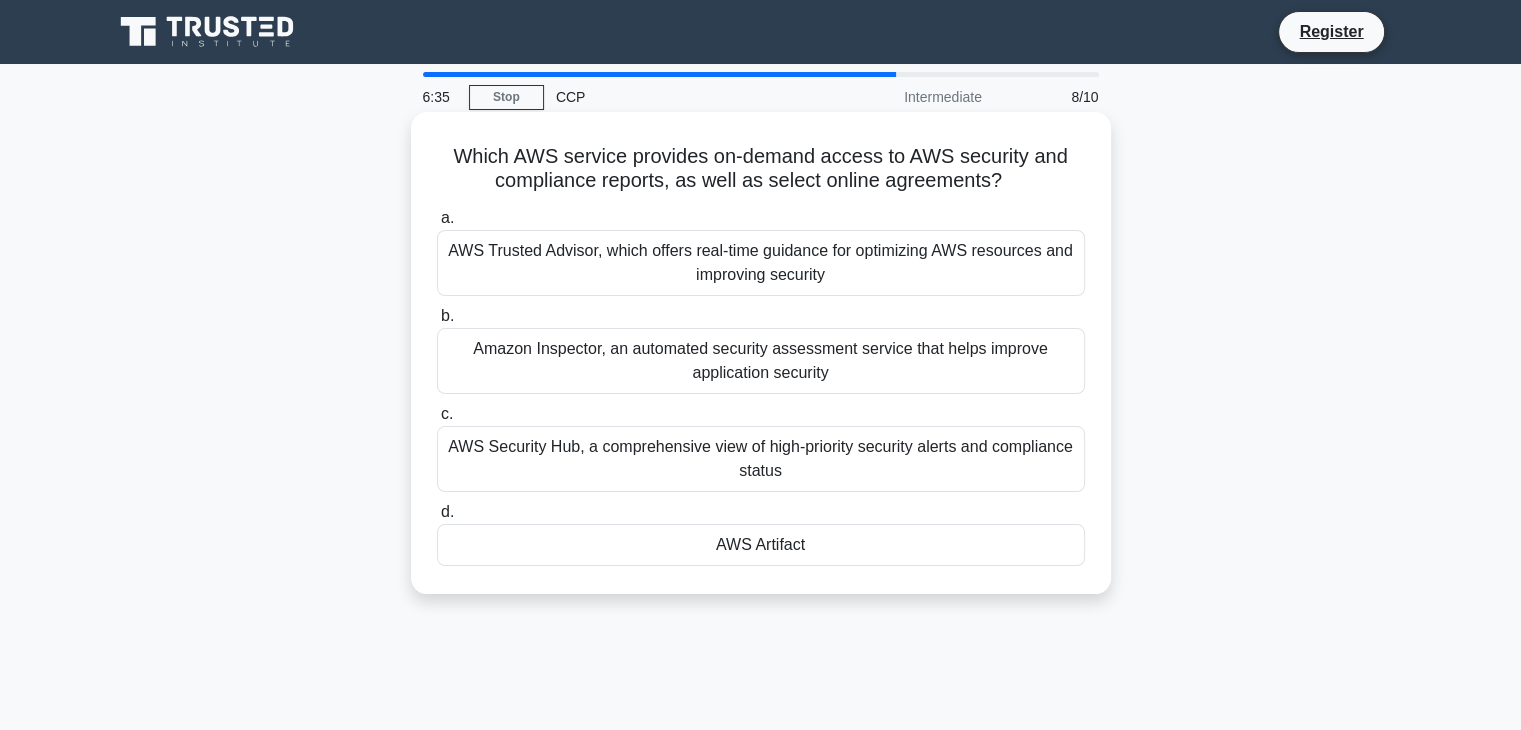 click on "AWS Artifact" at bounding box center (761, 545) 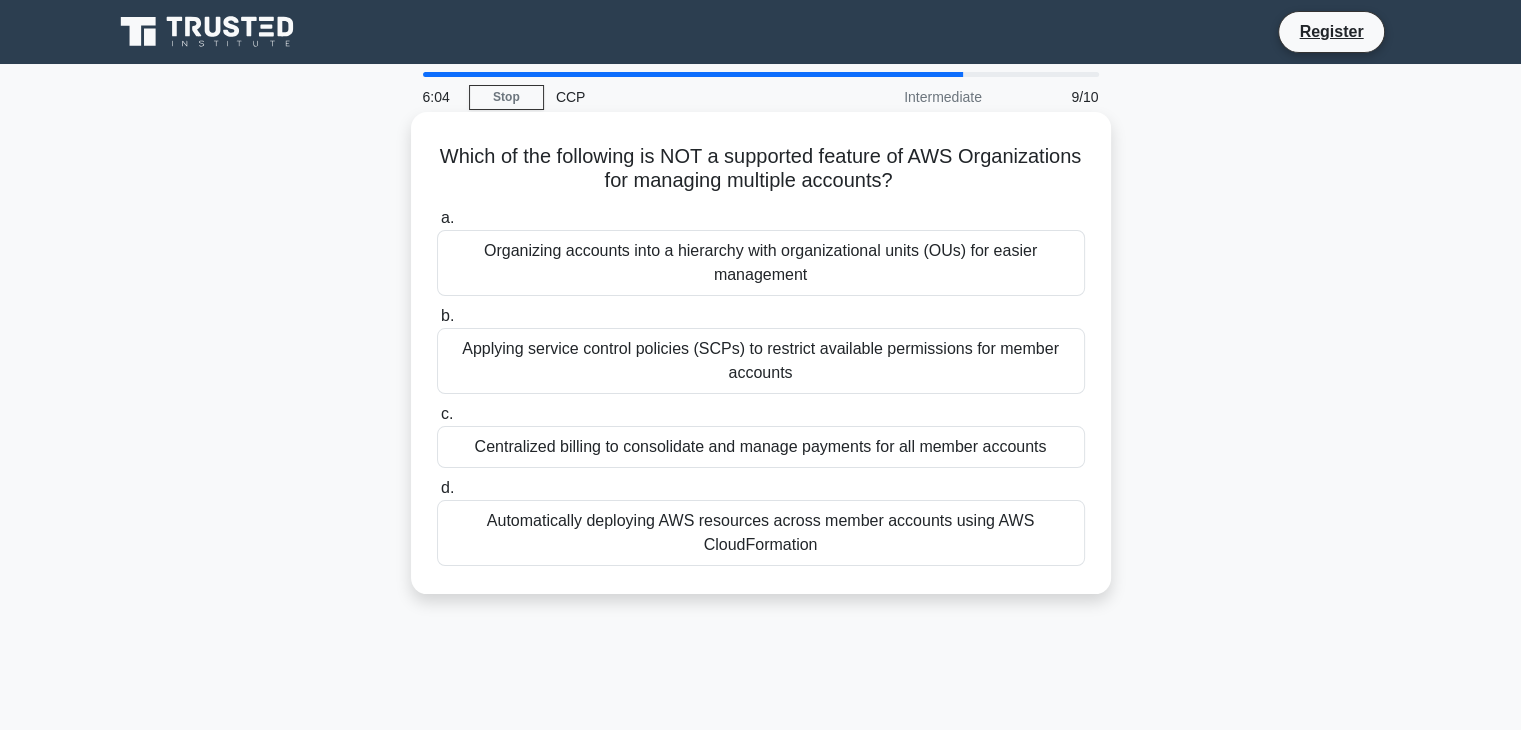 click on "Organizing accounts into a hierarchy with organizational units (OUs) for easier management" at bounding box center [761, 263] 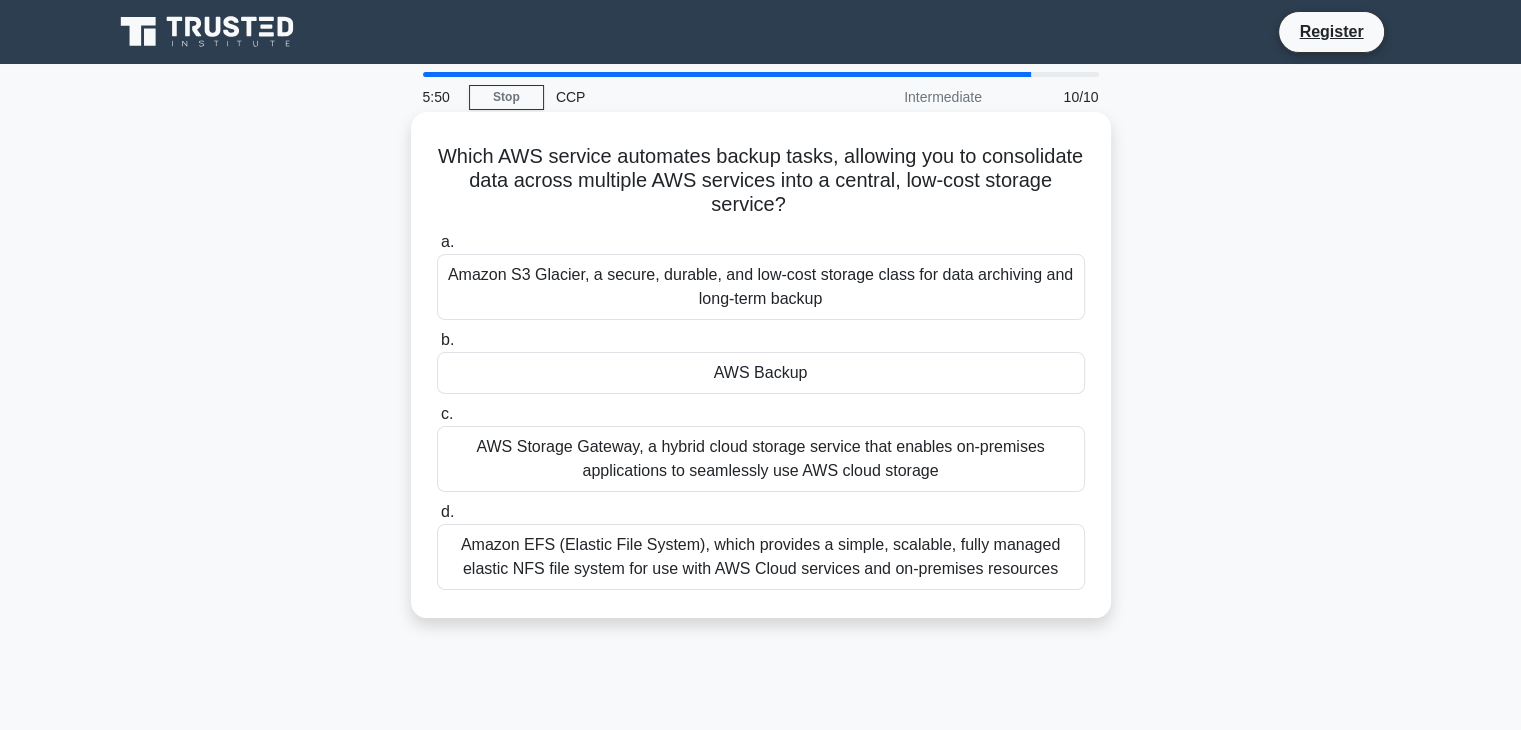 click on "AWS Backup" at bounding box center [761, 373] 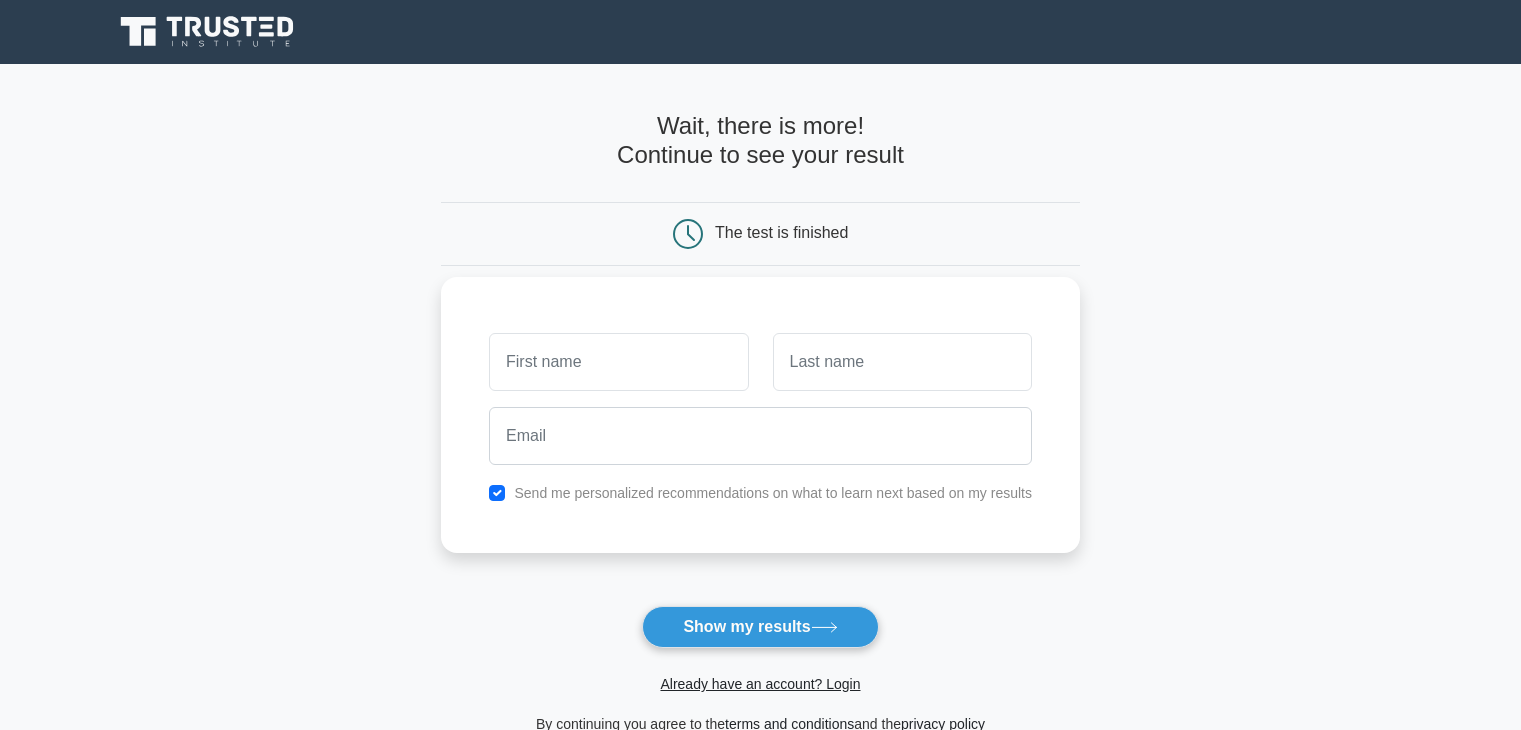 scroll, scrollTop: 0, scrollLeft: 0, axis: both 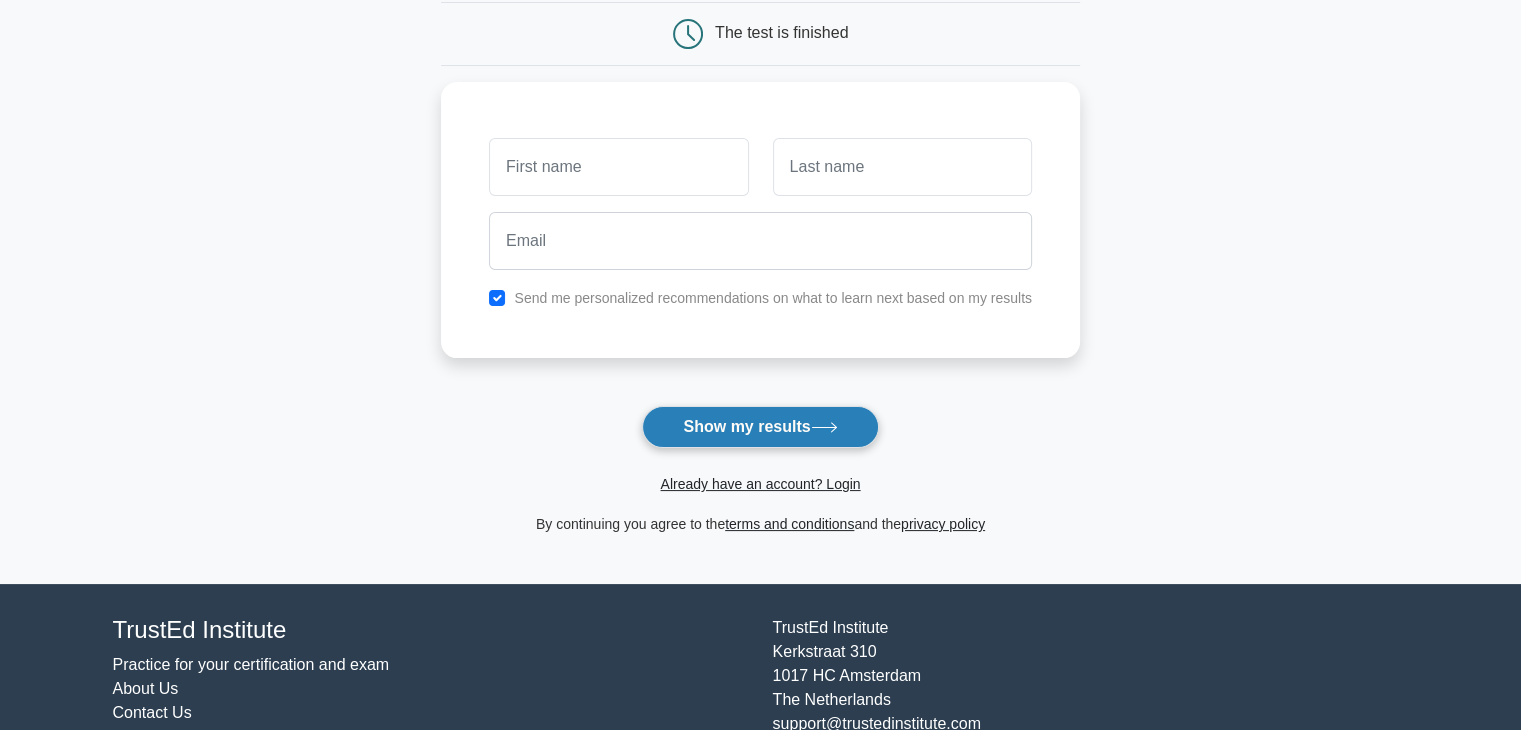 click on "Show my results" at bounding box center [760, 427] 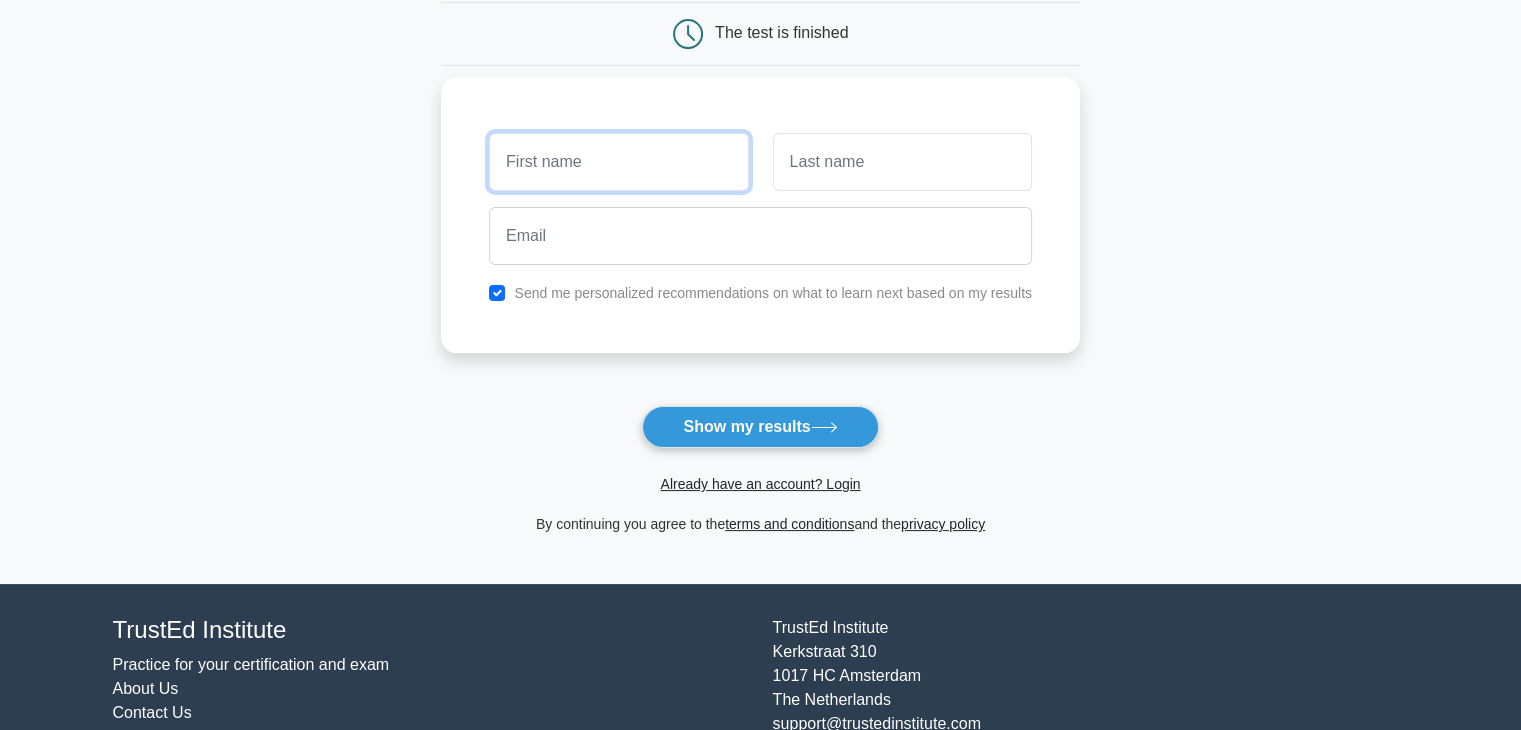 click at bounding box center (618, 162) 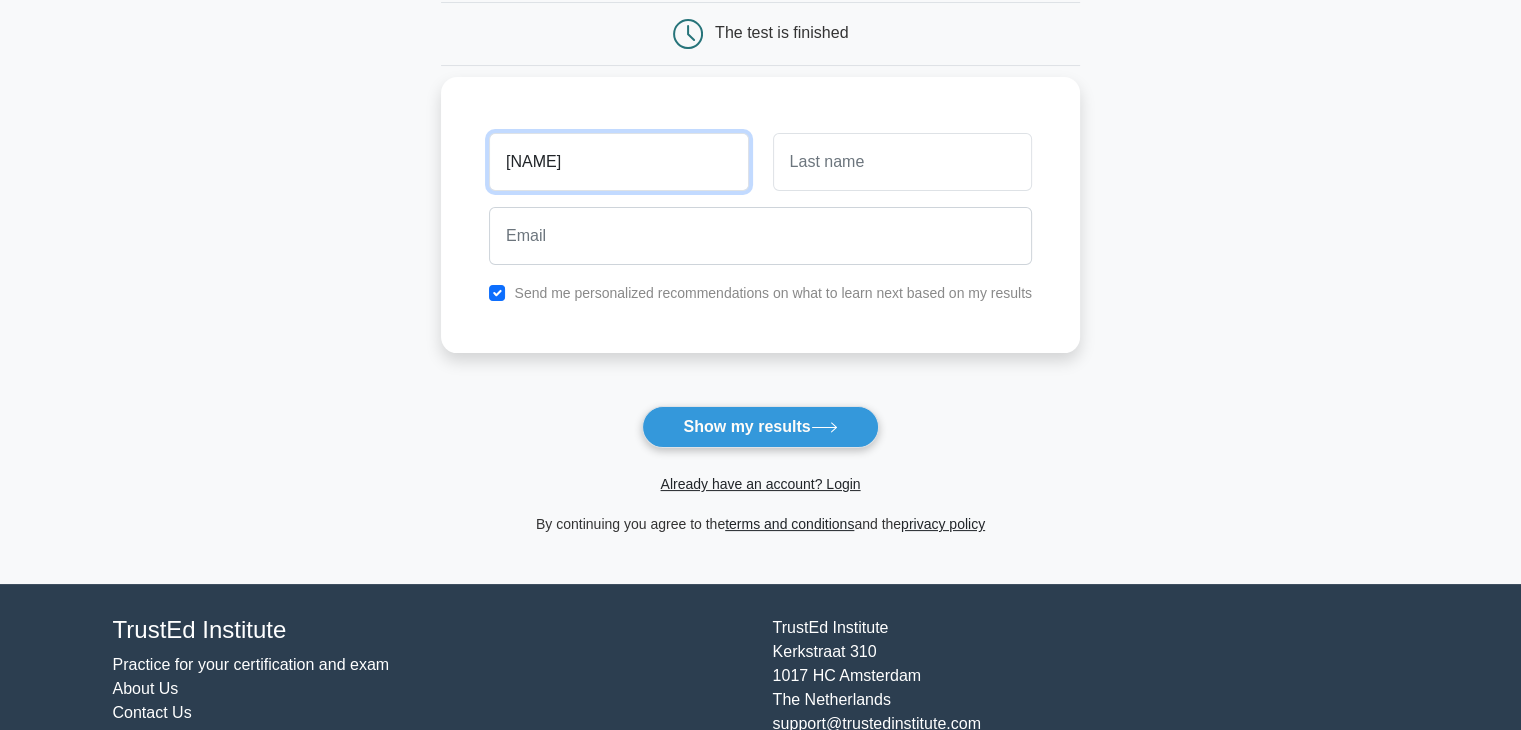 type on "levi" 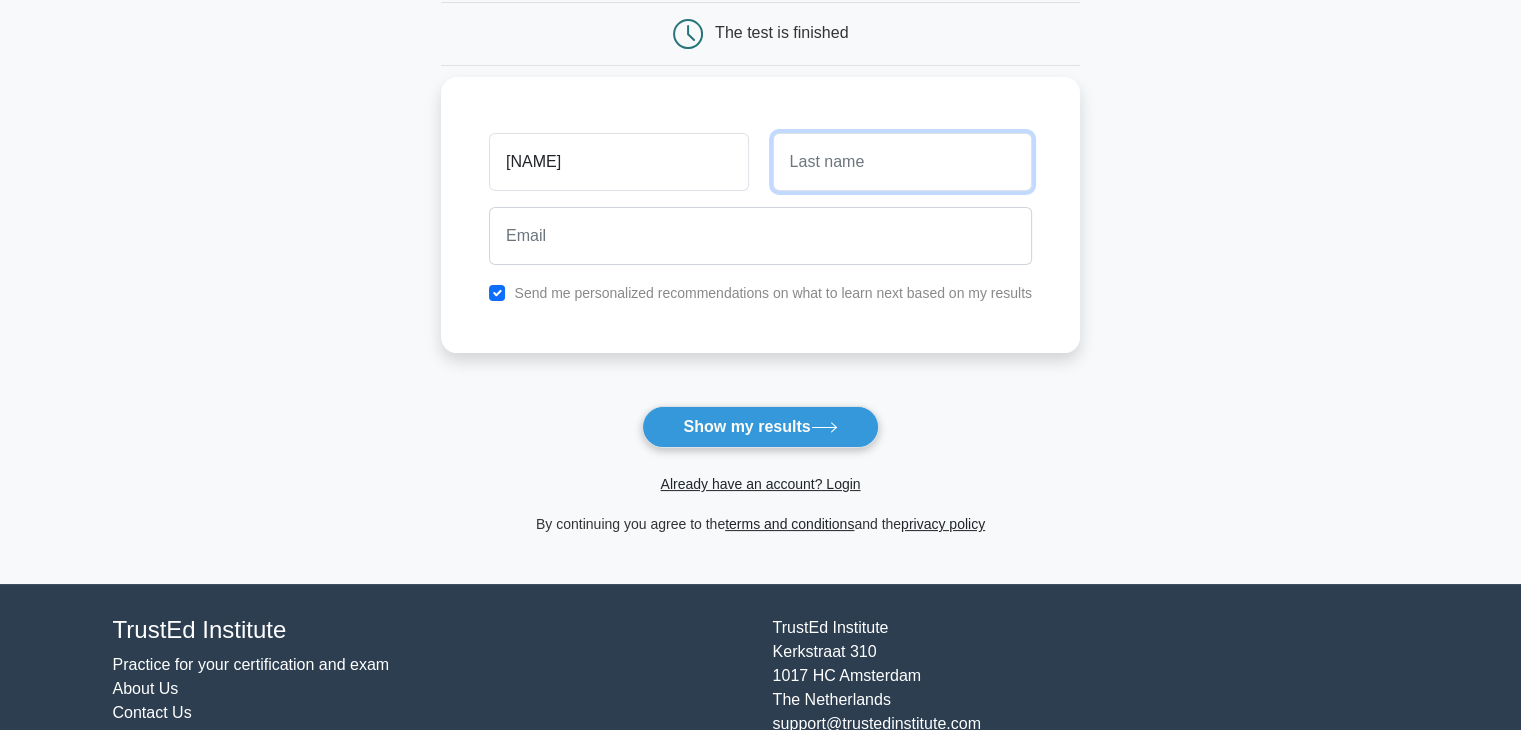 click at bounding box center (902, 162) 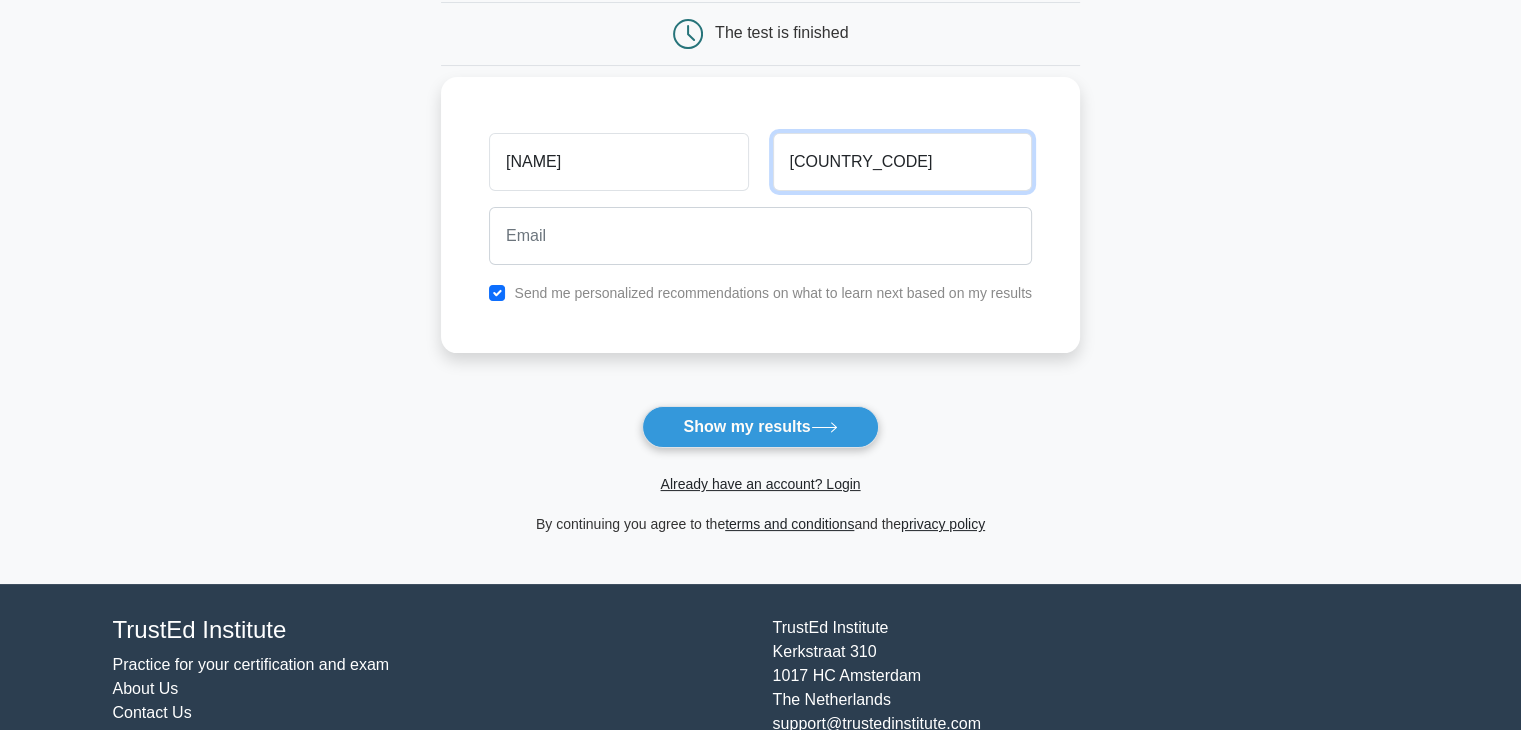 type on "afg" 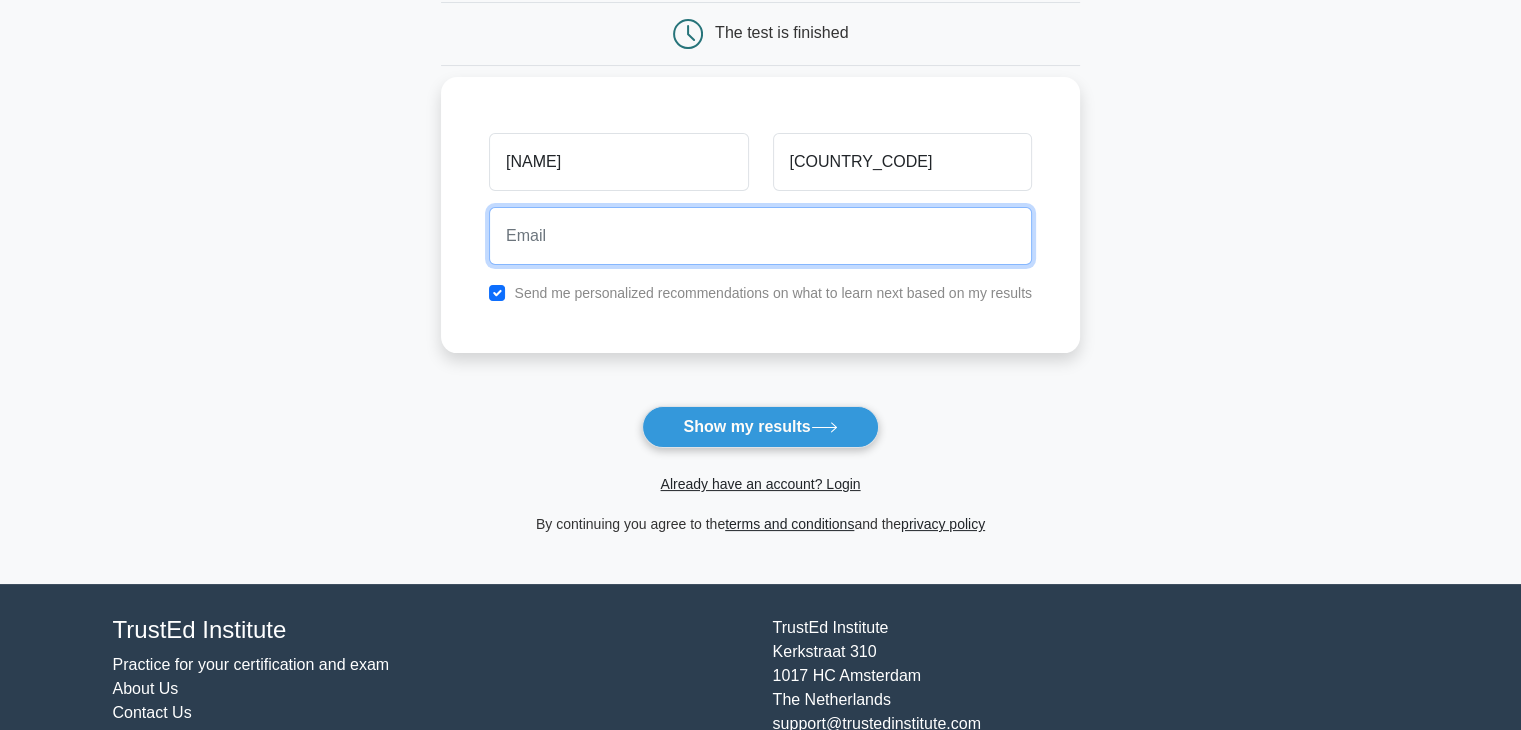 click at bounding box center (760, 236) 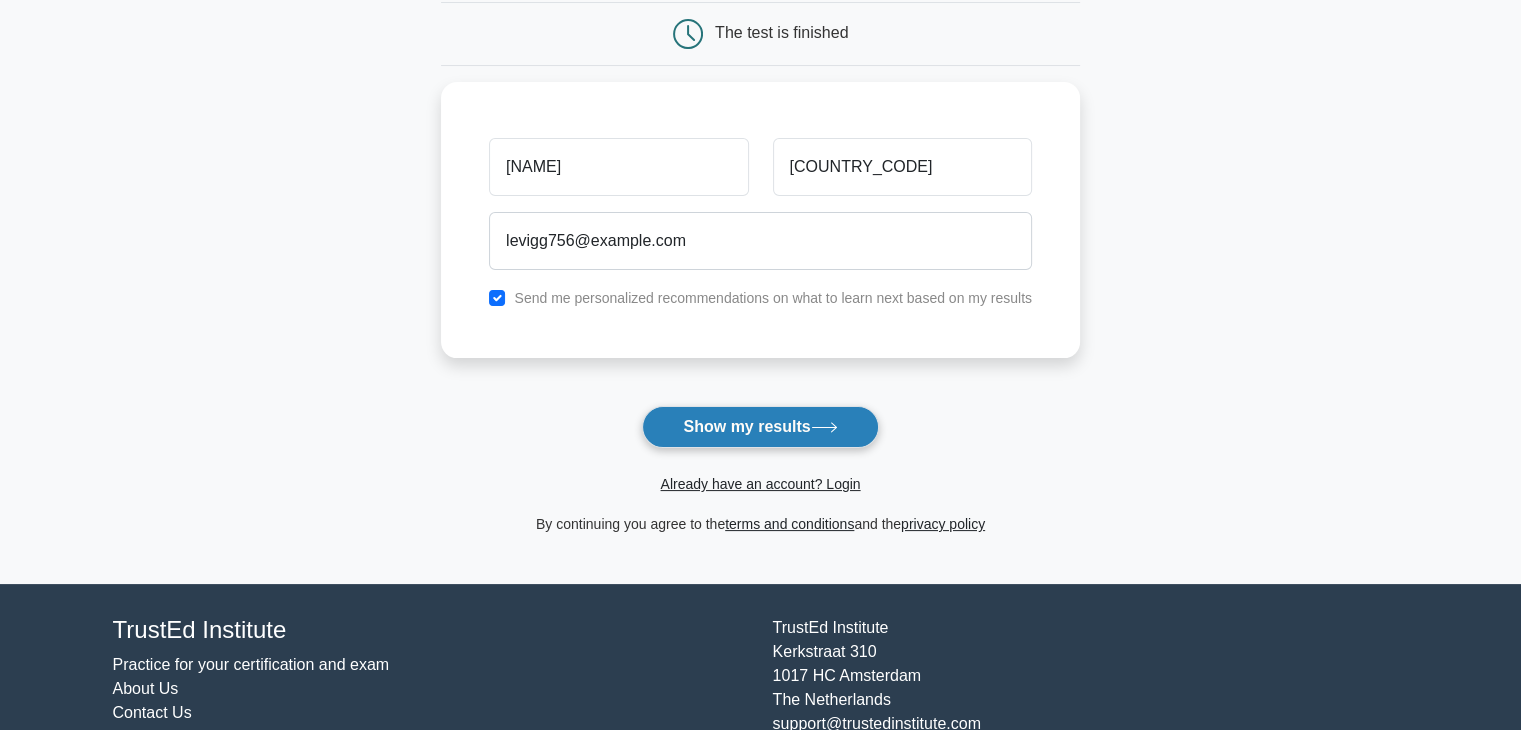click on "Show my results" at bounding box center [760, 427] 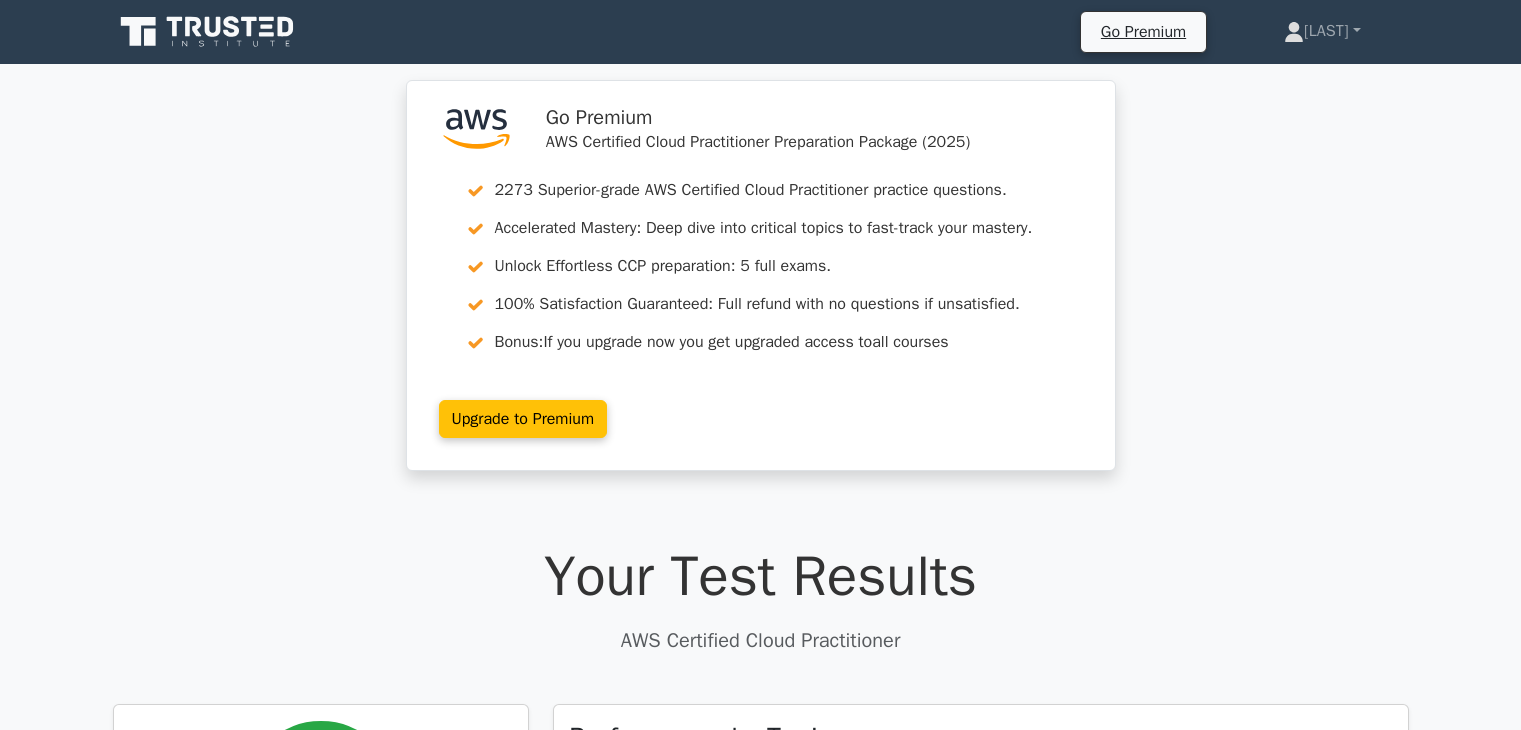scroll, scrollTop: 0, scrollLeft: 0, axis: both 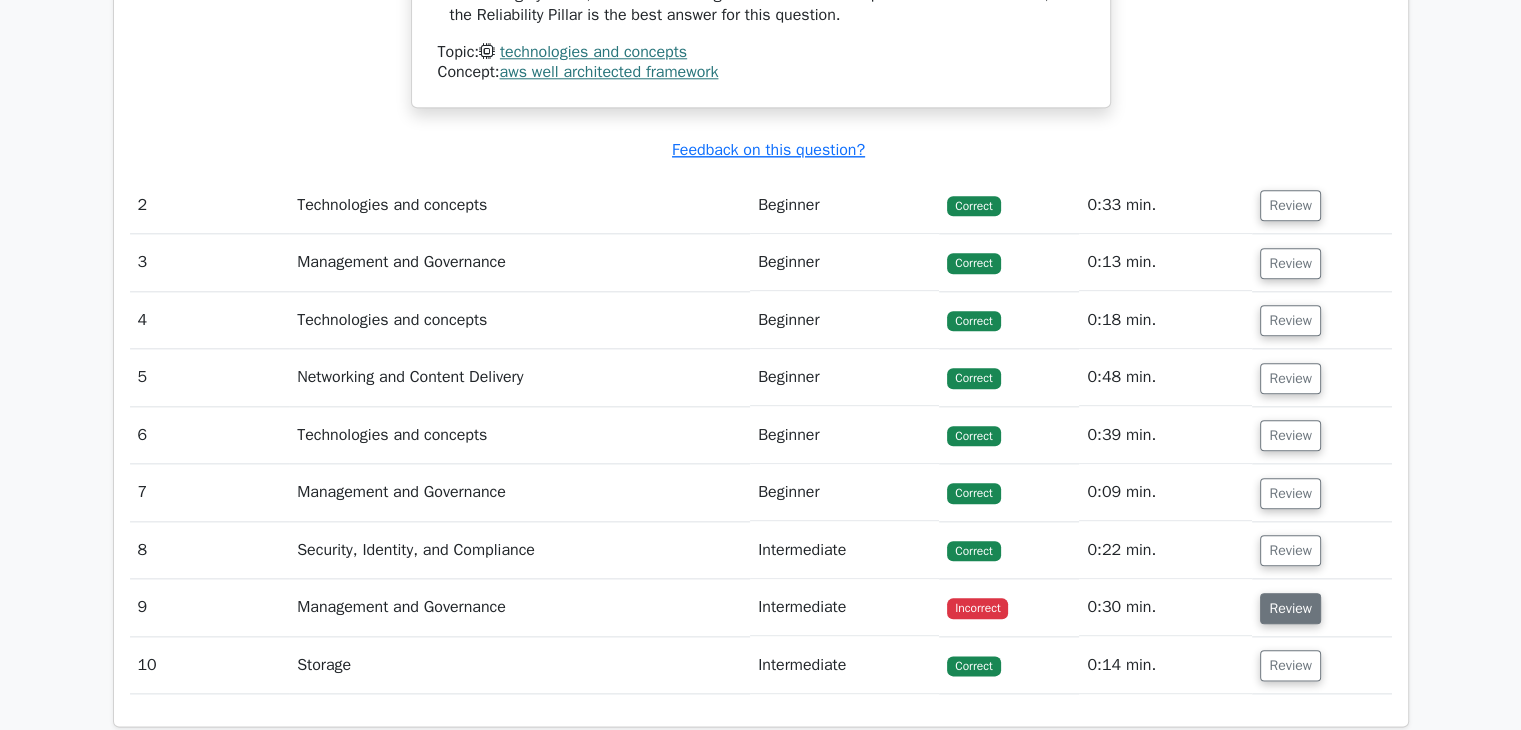 click on "Review" at bounding box center [1290, 608] 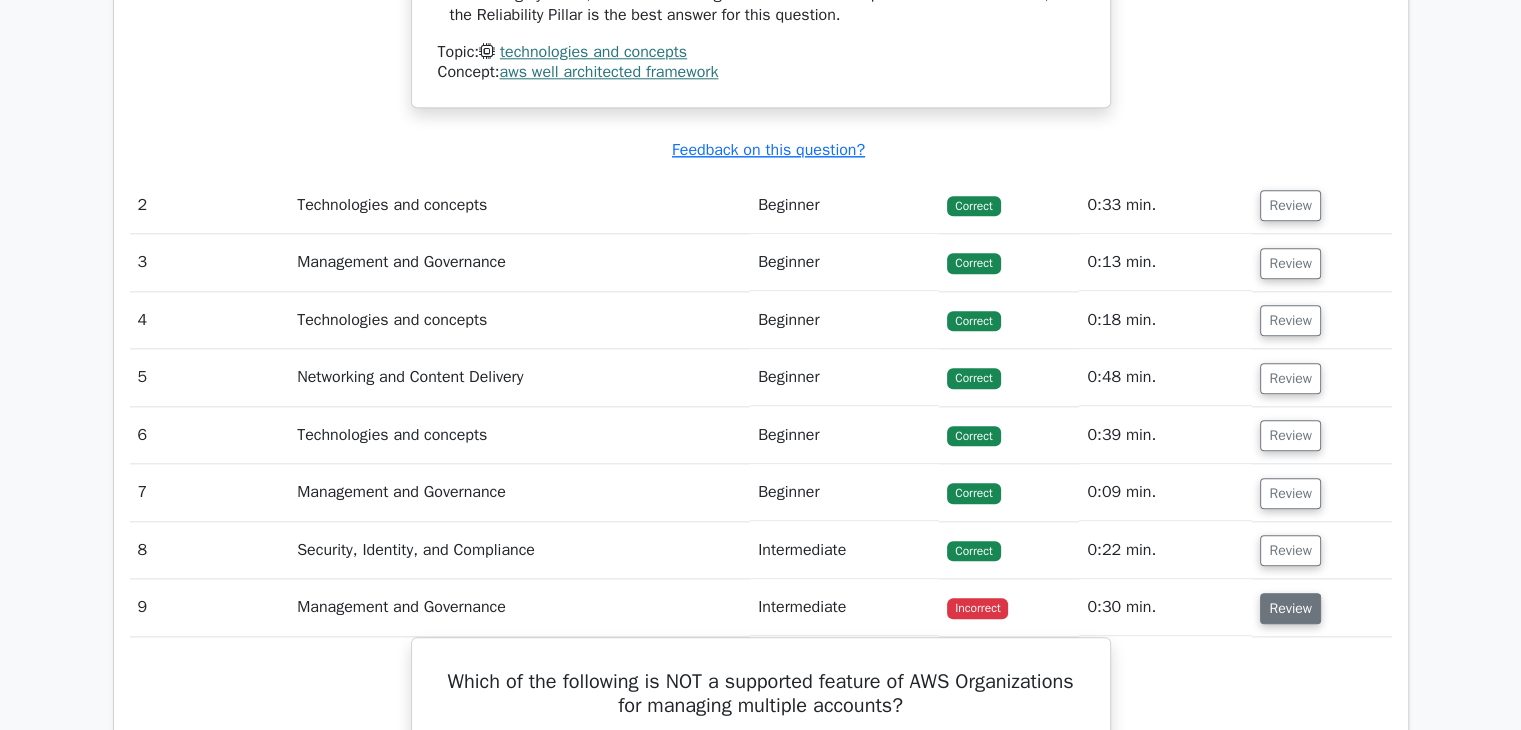 click on "Review" at bounding box center (1290, 608) 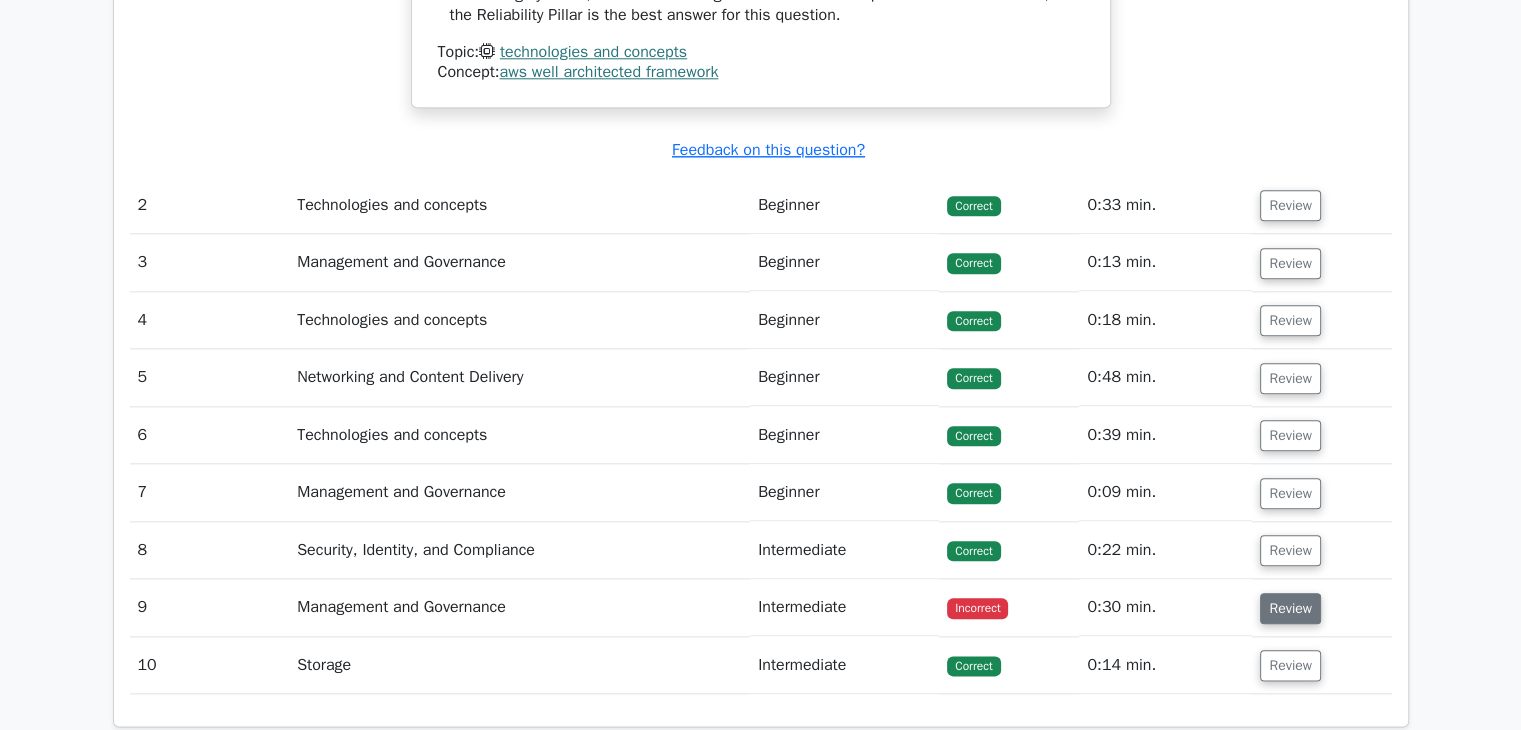 click on "Review" at bounding box center [1290, 608] 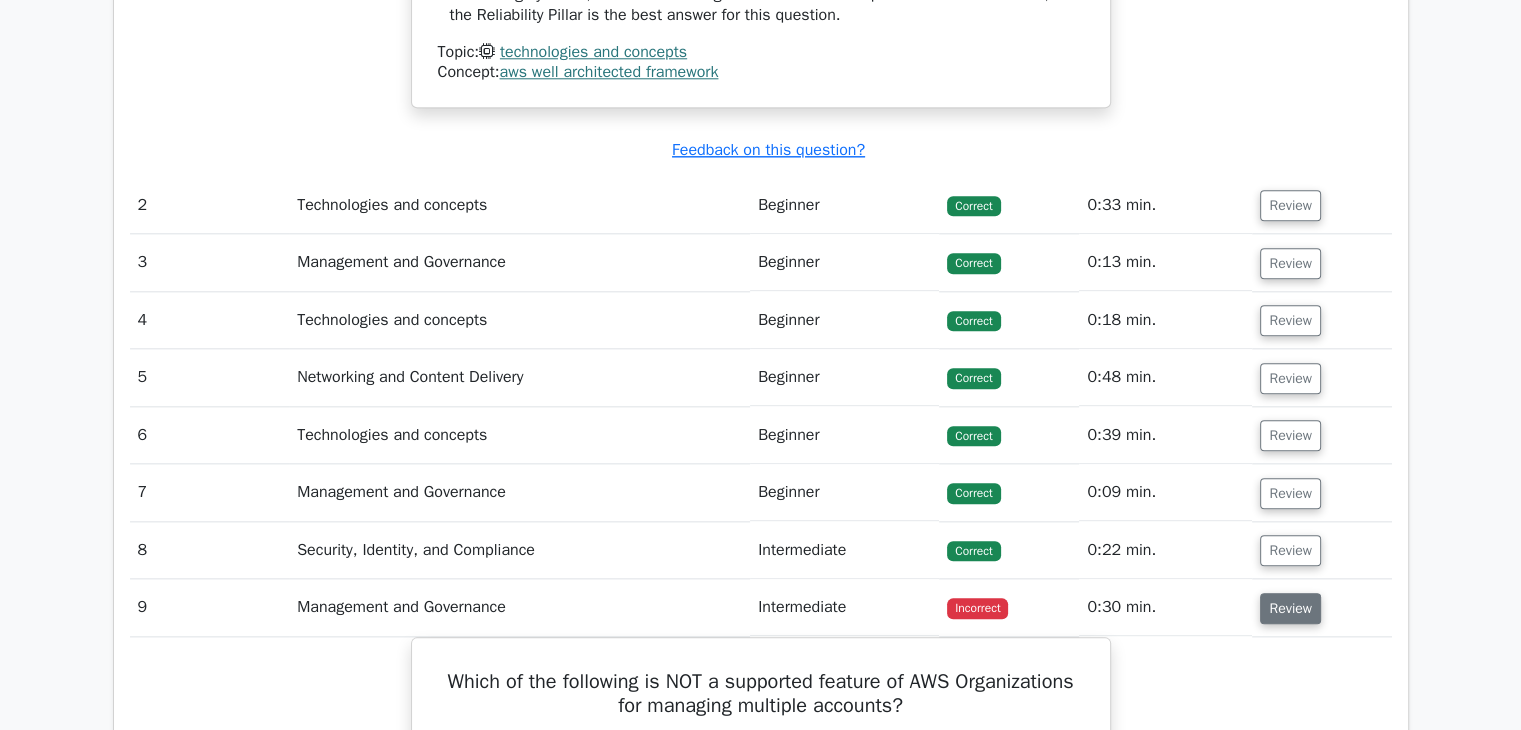 click on "Review" at bounding box center [1290, 608] 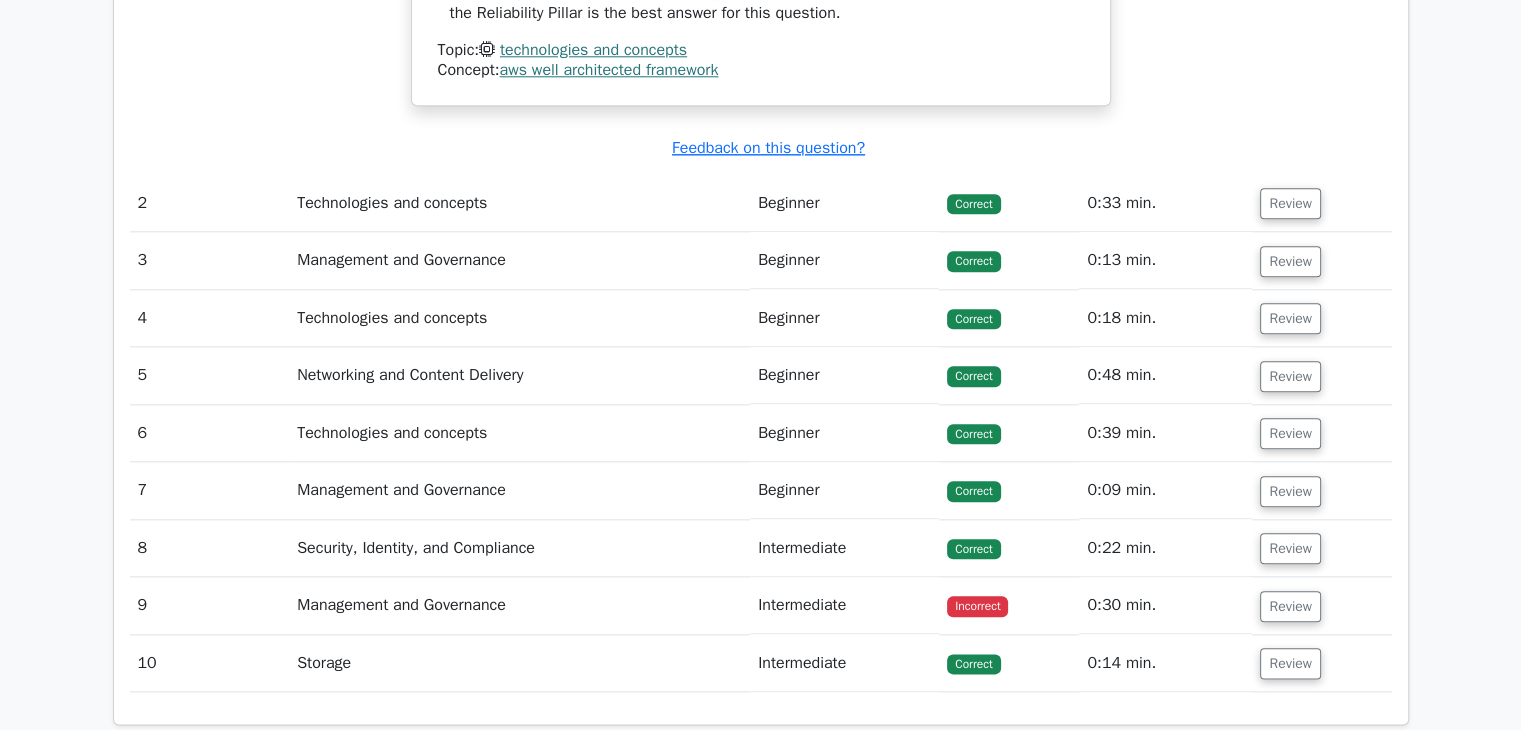 scroll, scrollTop: 2266, scrollLeft: 0, axis: vertical 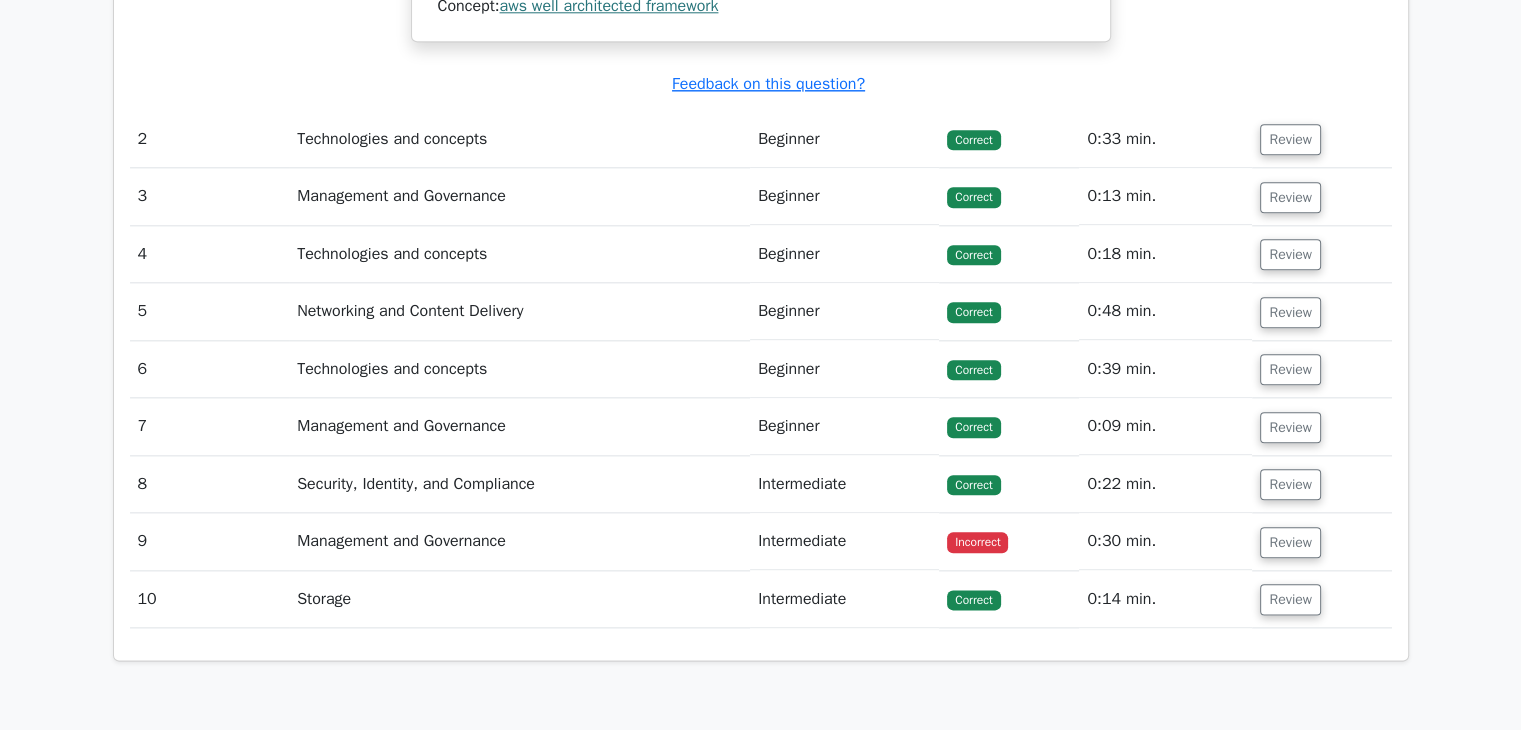 click on "Intermediate" at bounding box center [844, 541] 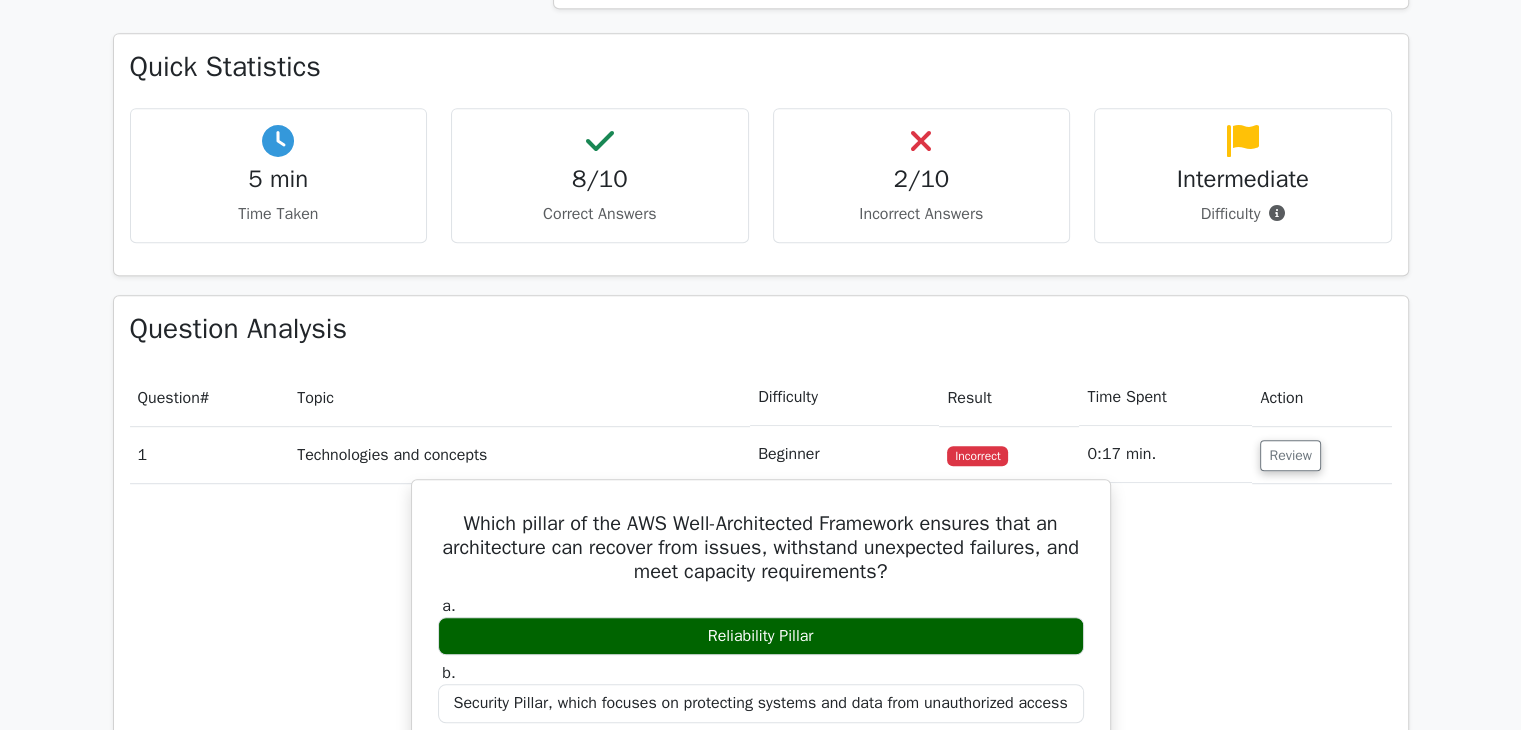 scroll, scrollTop: 1066, scrollLeft: 0, axis: vertical 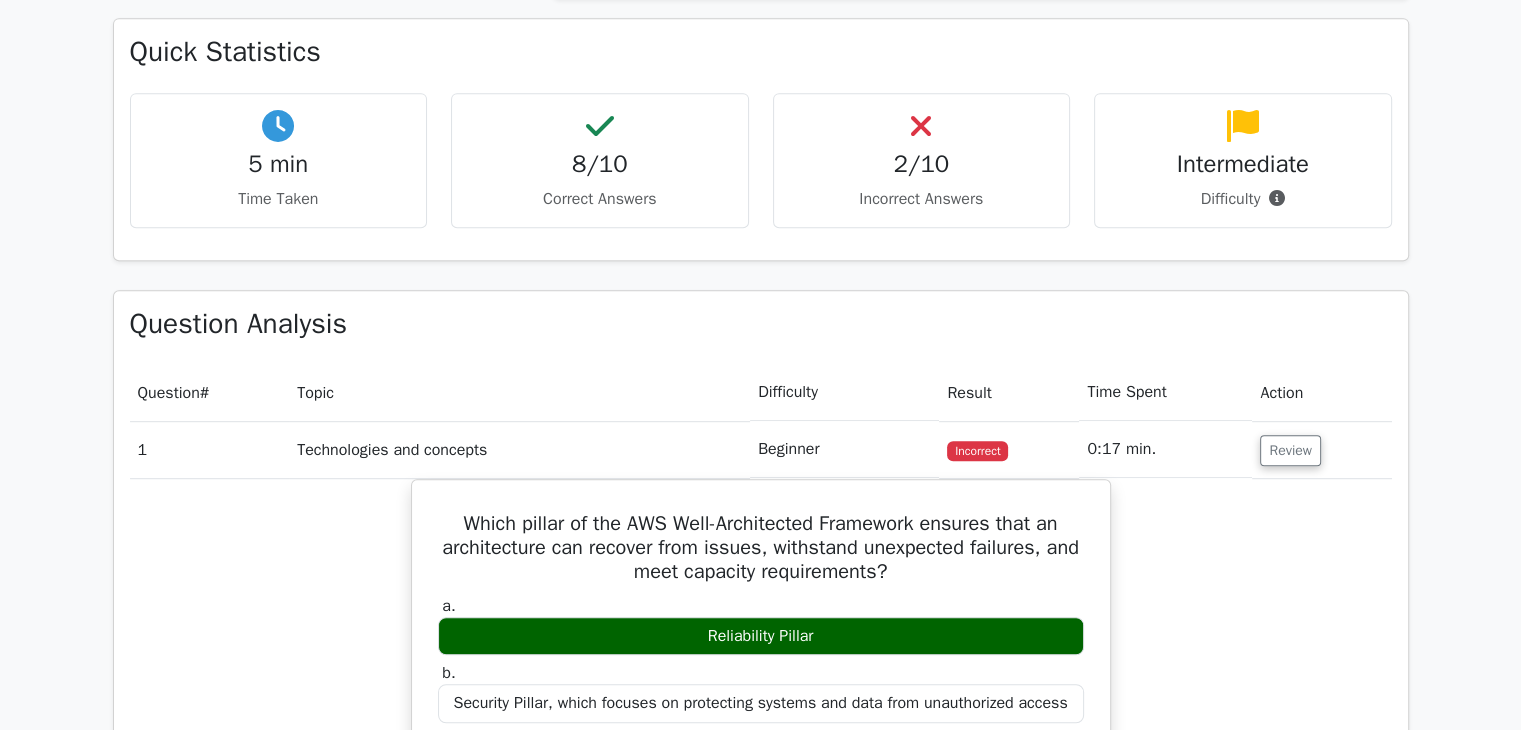 click at bounding box center (921, 126) 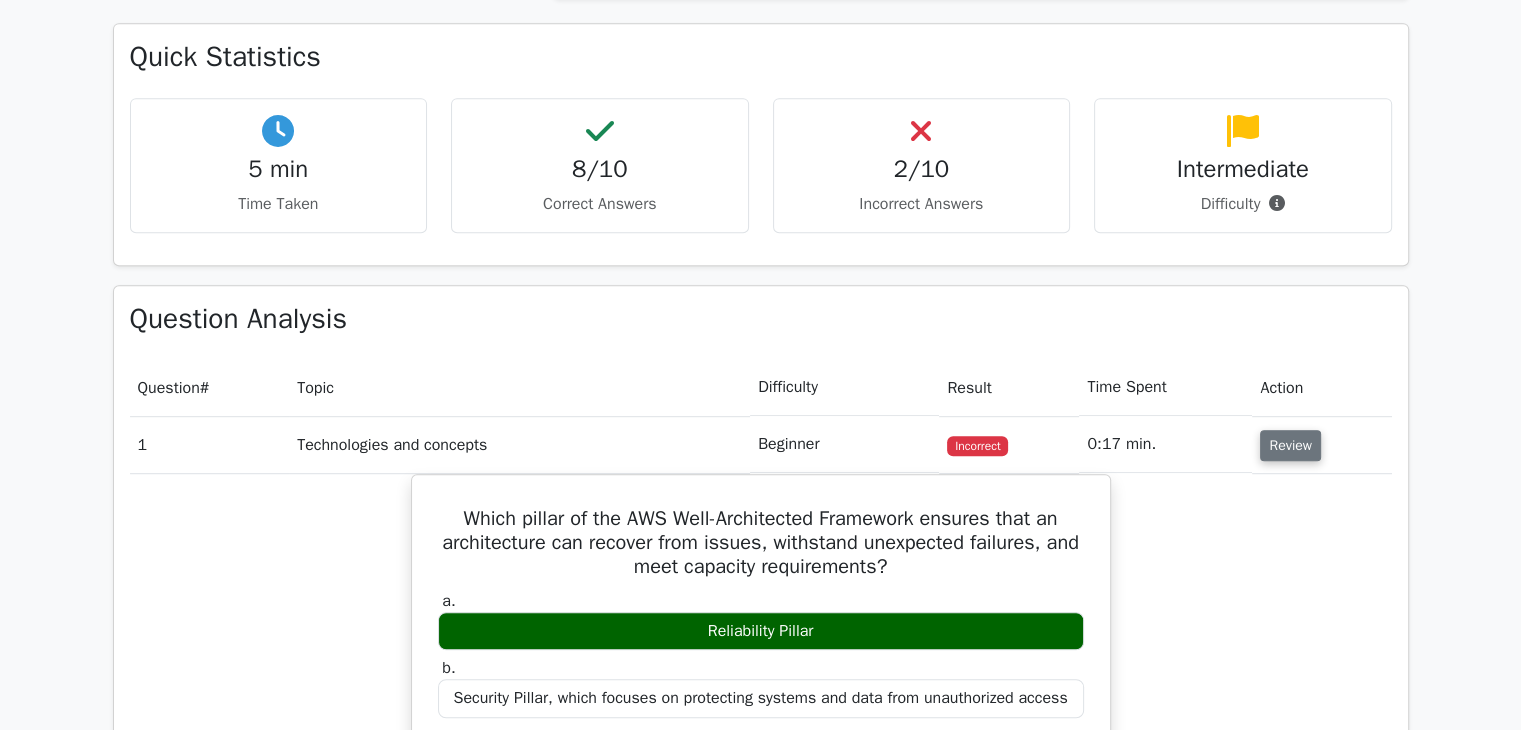 click on "Review" at bounding box center (1290, 445) 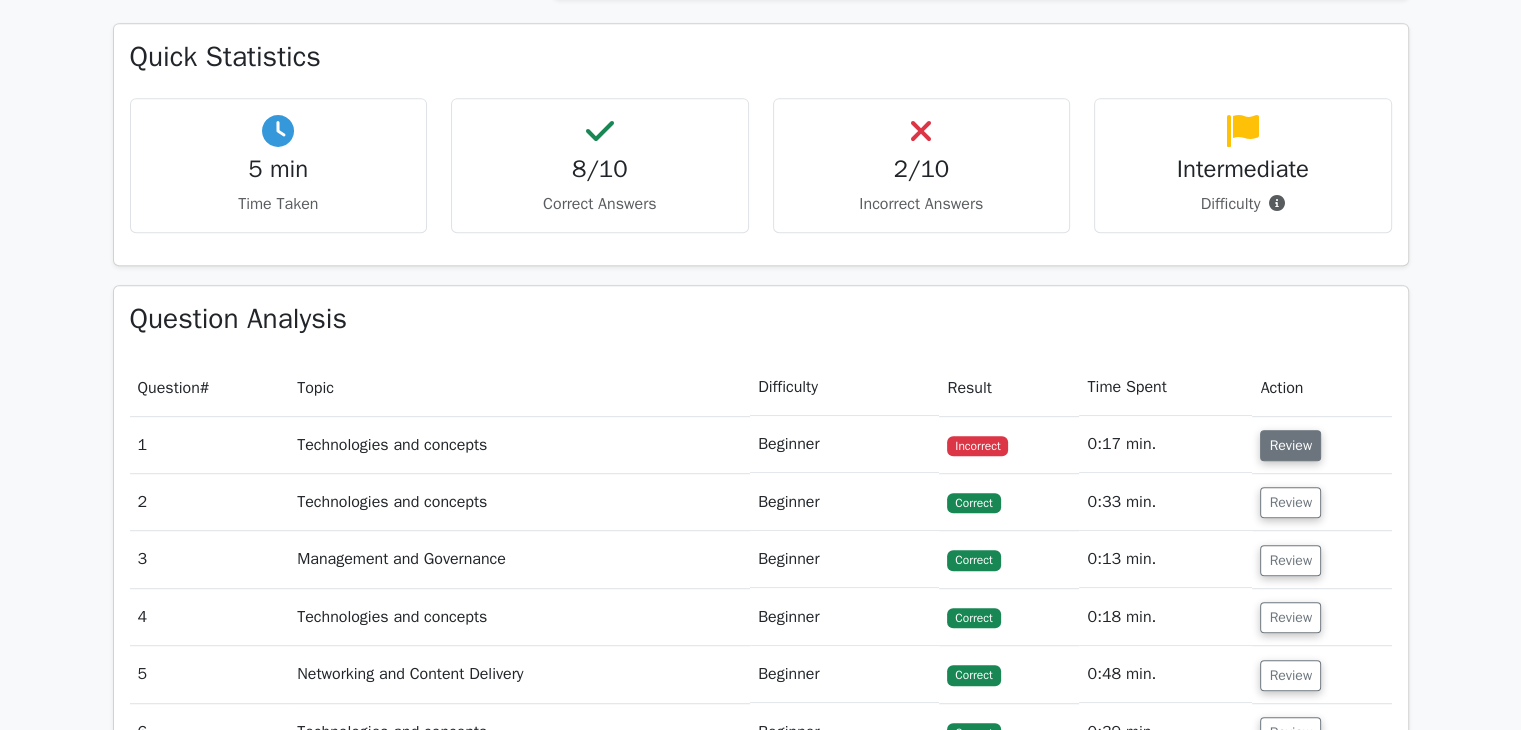 click on "Review" at bounding box center [1290, 445] 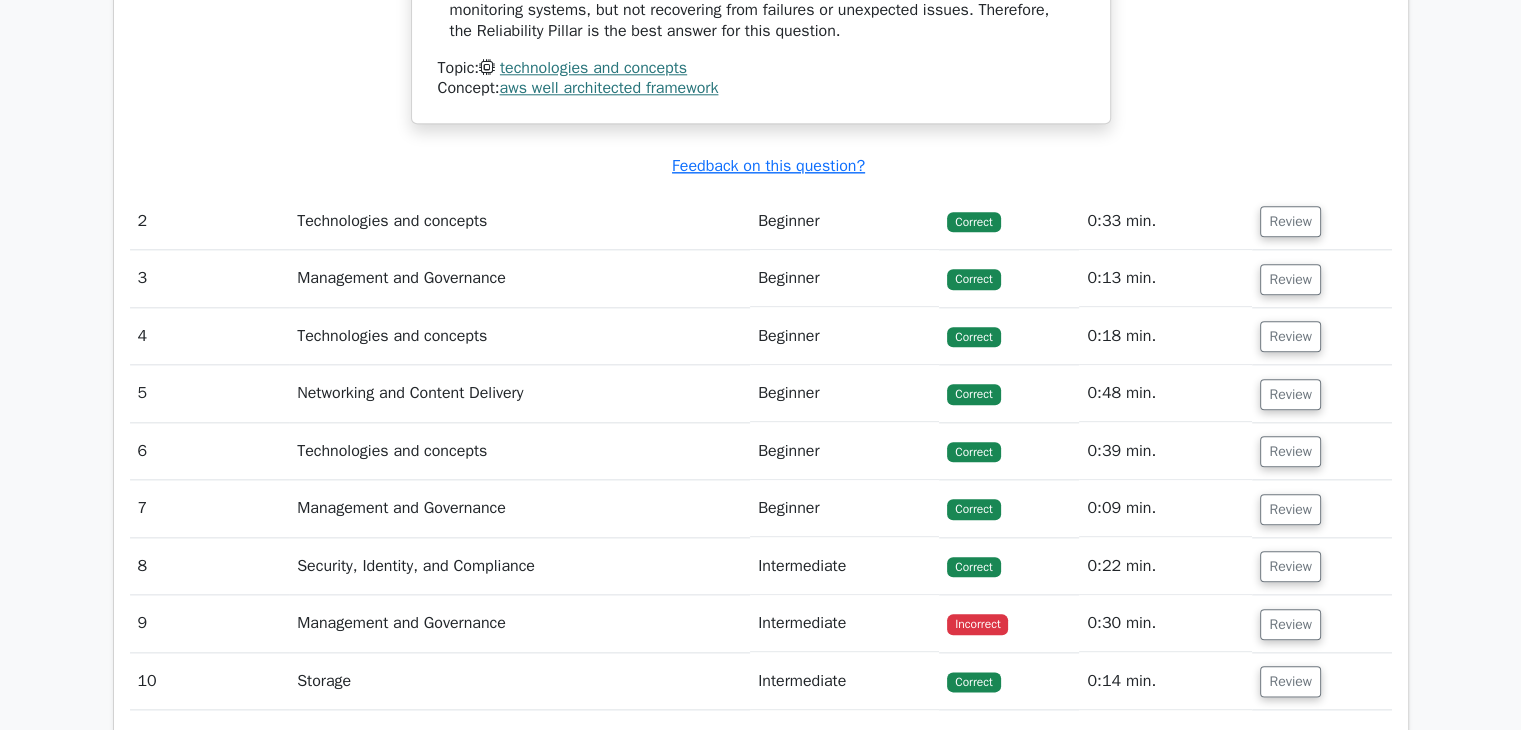 scroll, scrollTop: 2466, scrollLeft: 0, axis: vertical 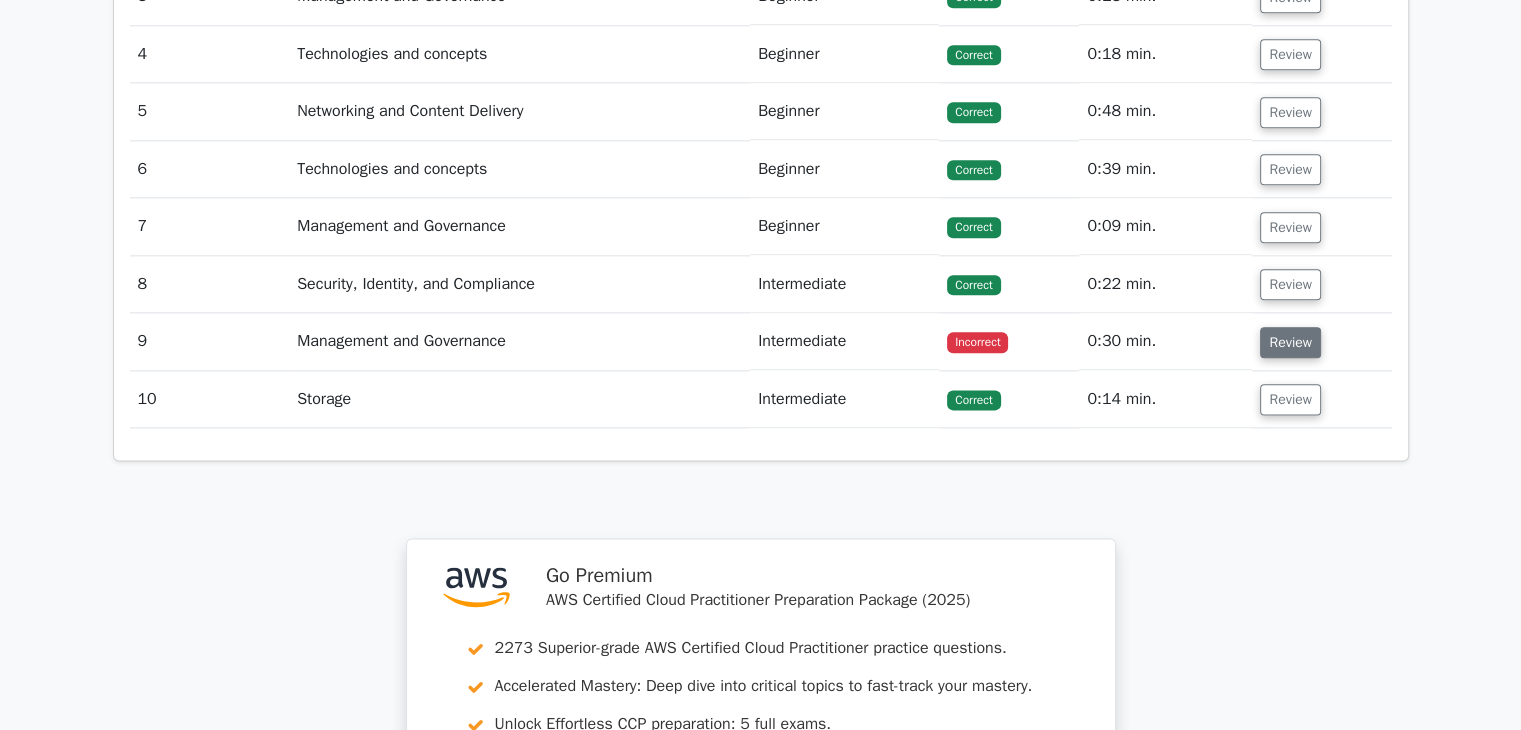 click on "Review" at bounding box center (1290, 342) 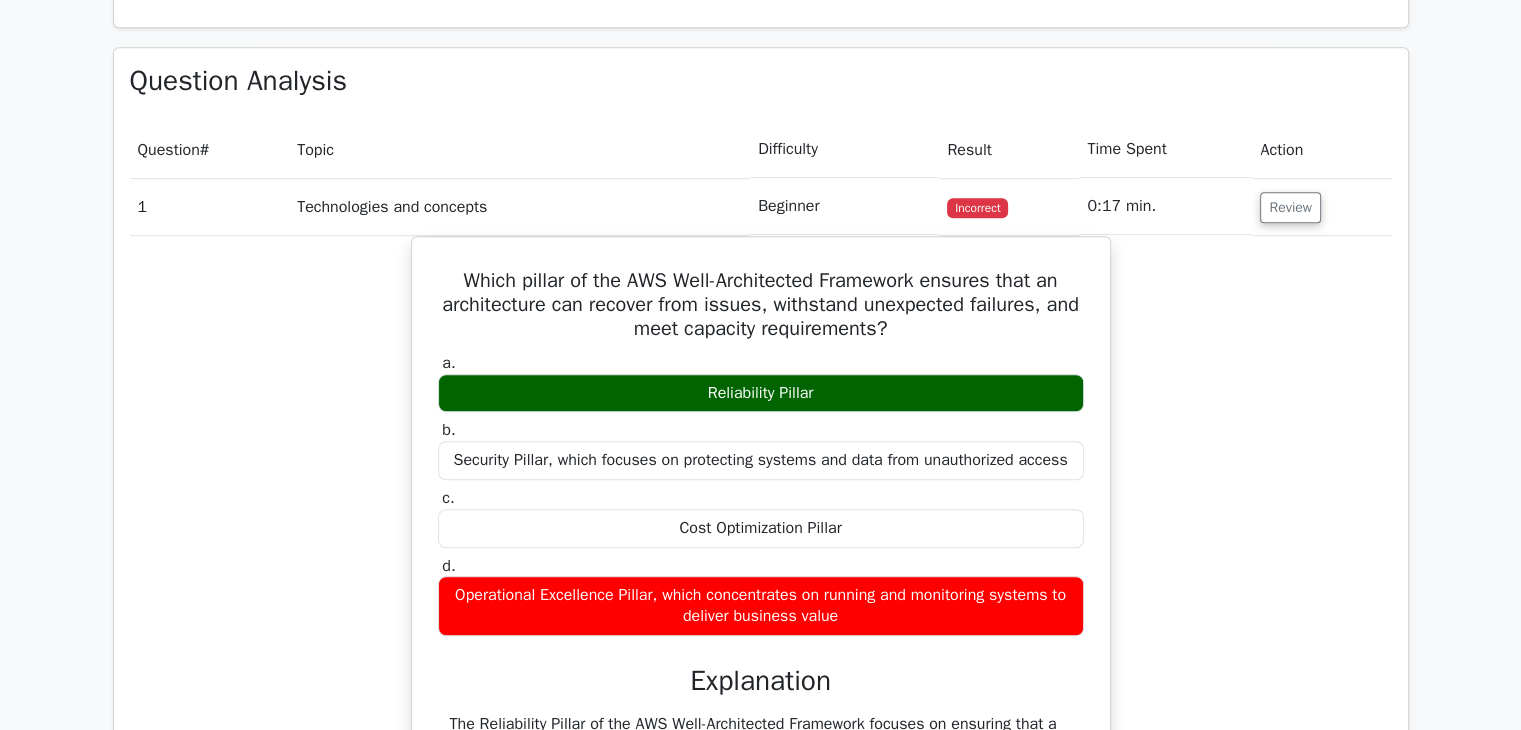 scroll, scrollTop: 1266, scrollLeft: 0, axis: vertical 